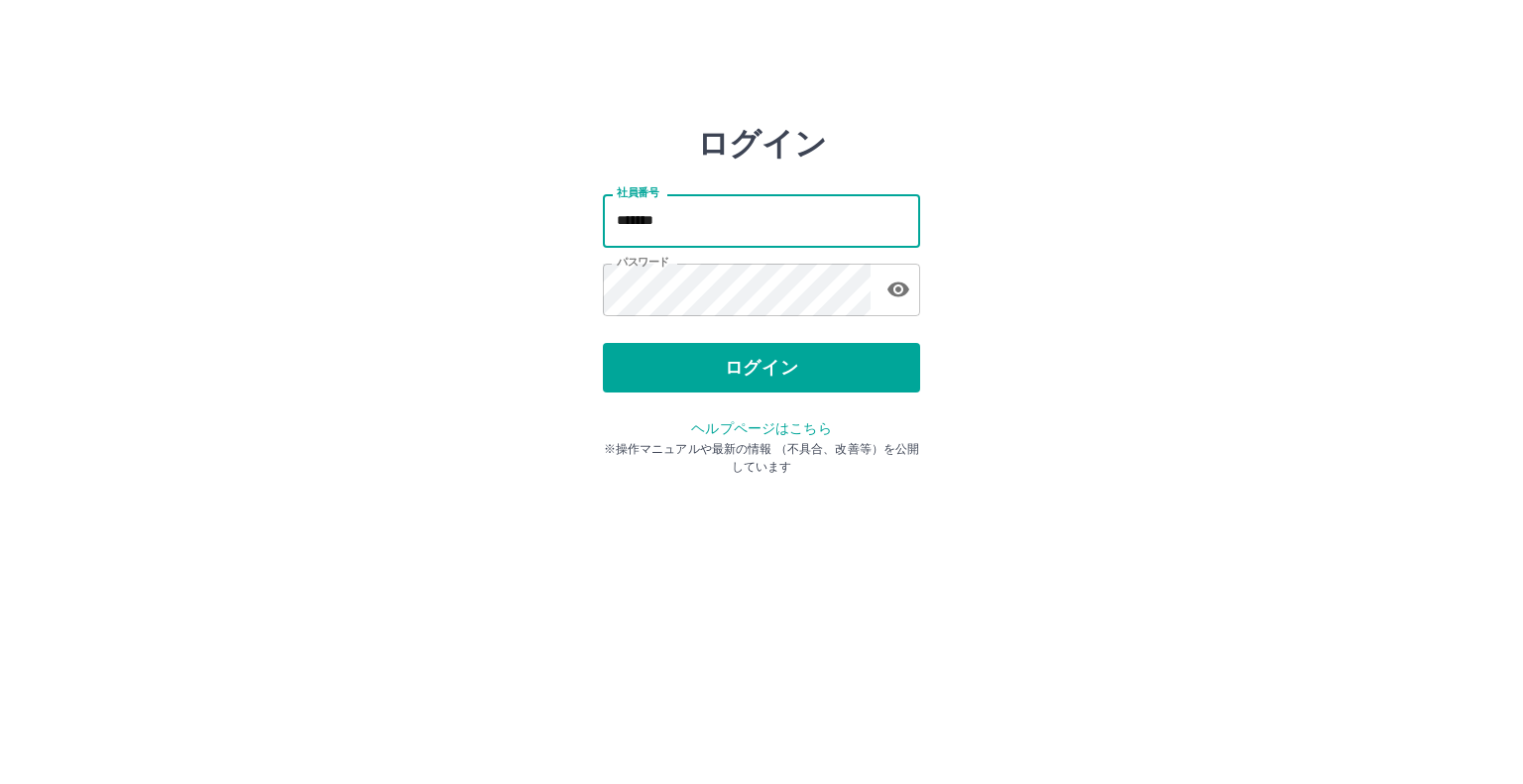 scroll, scrollTop: 0, scrollLeft: 0, axis: both 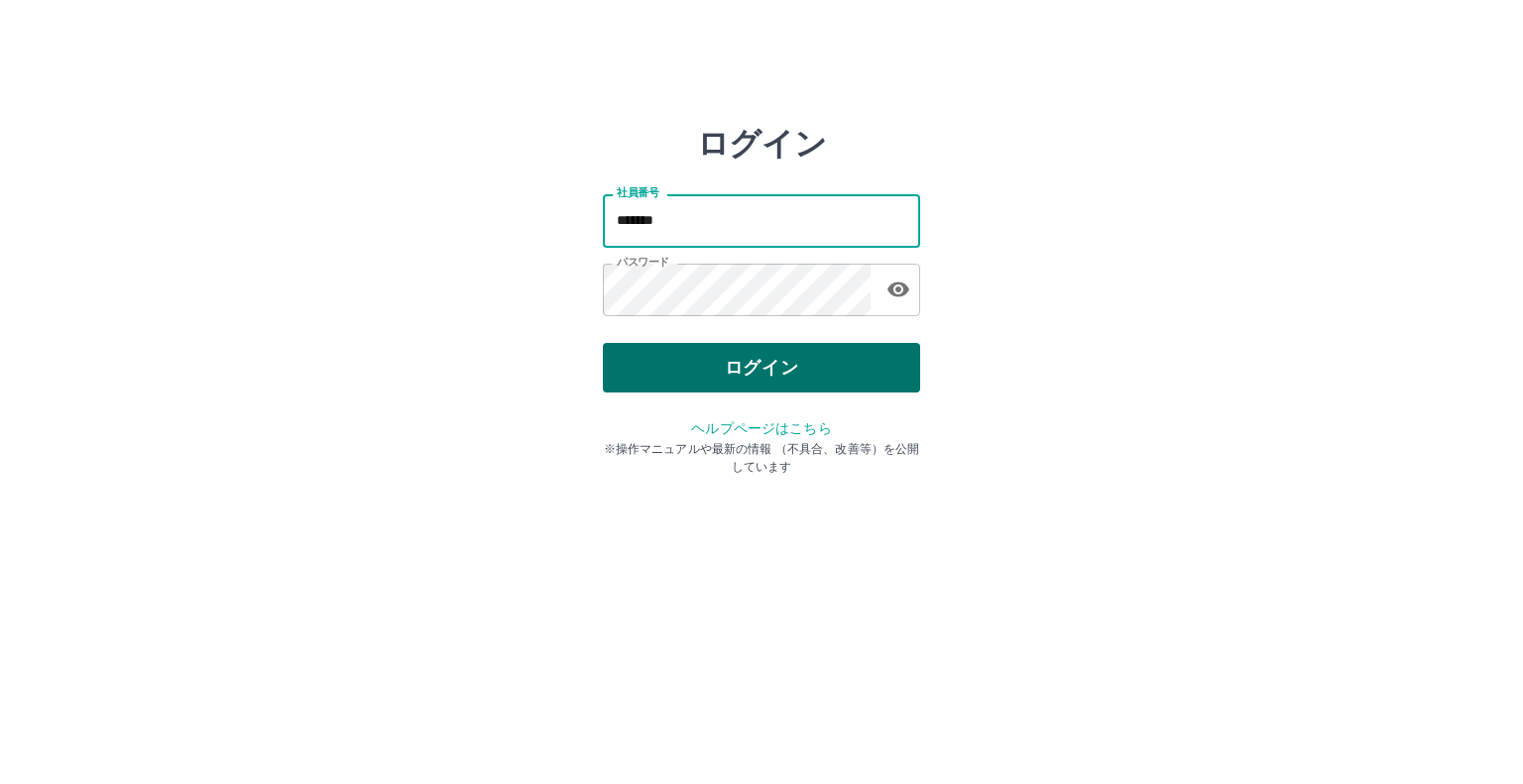 click on "ログイン" at bounding box center (762, 368) 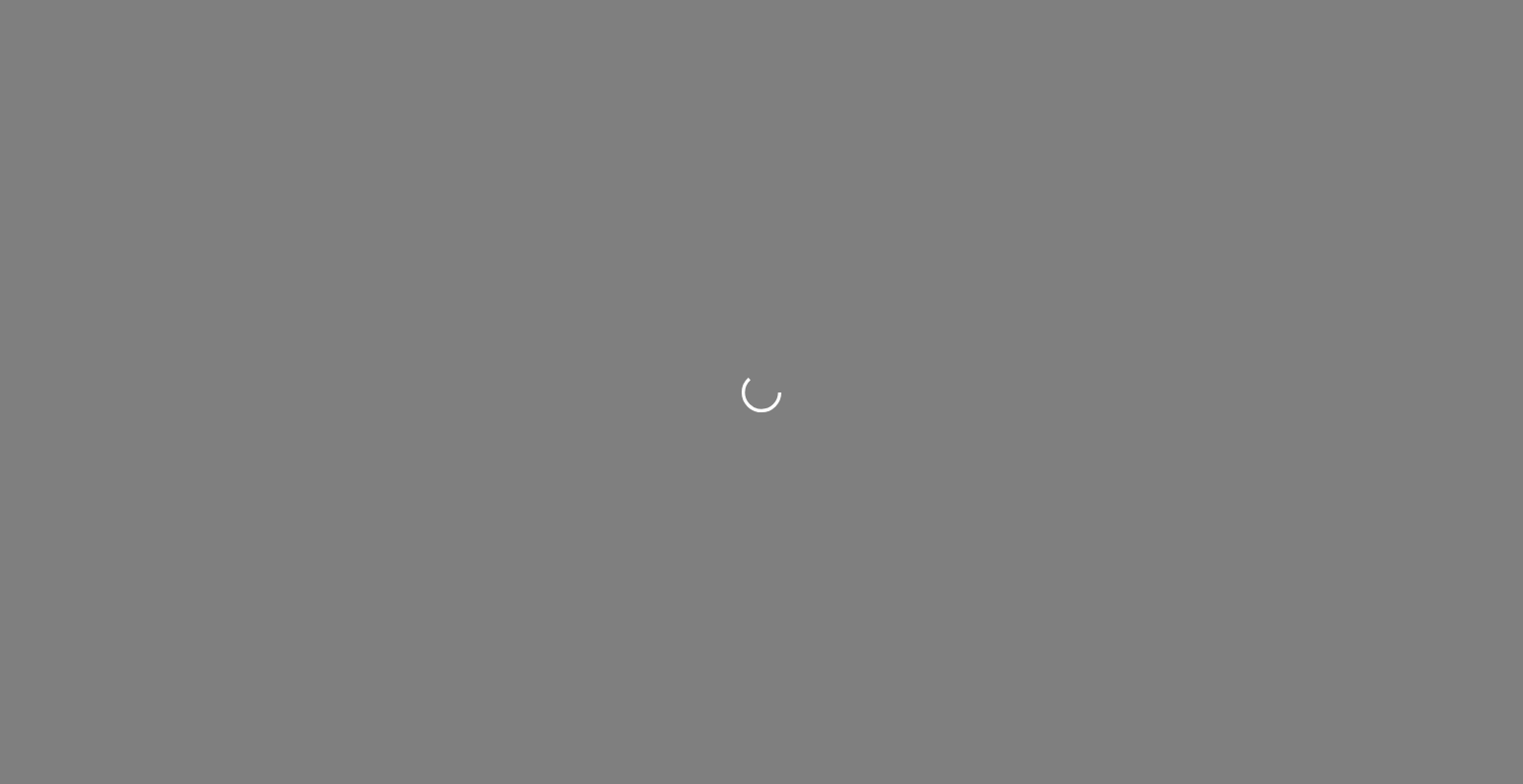 scroll, scrollTop: 0, scrollLeft: 0, axis: both 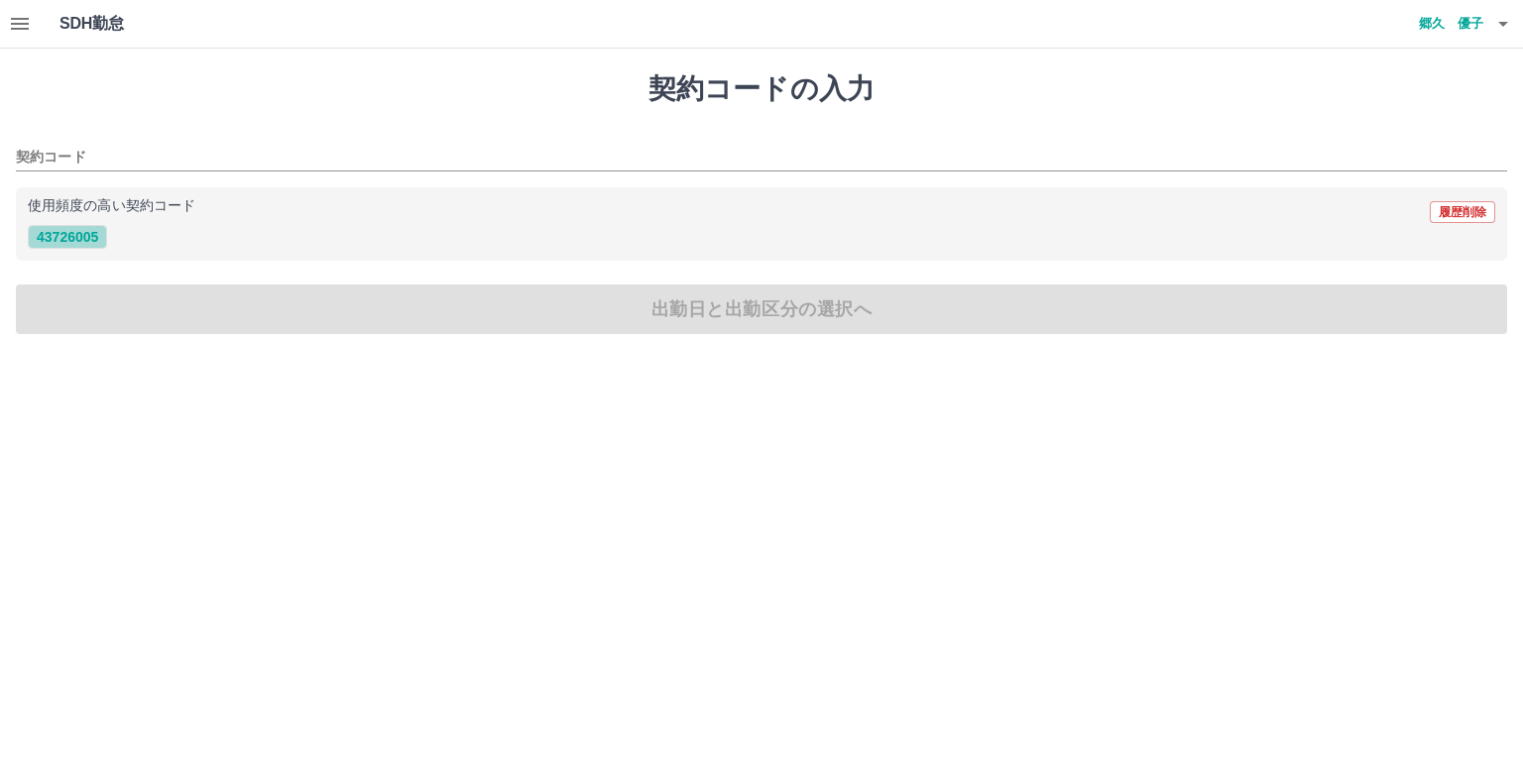 click on "43726005" at bounding box center (67, 237) 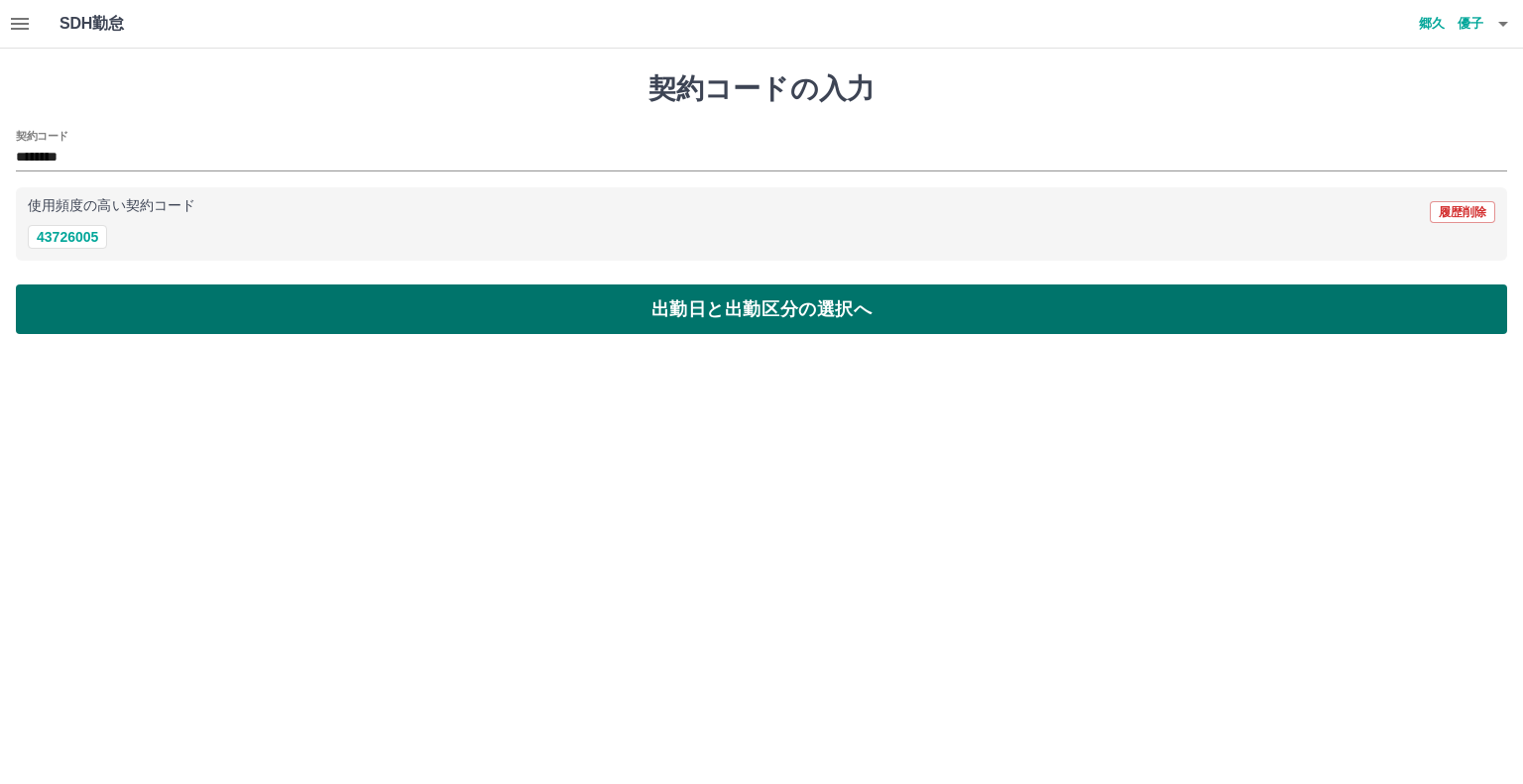click on "出勤日と出勤区分の選択へ" at bounding box center [762, 309] 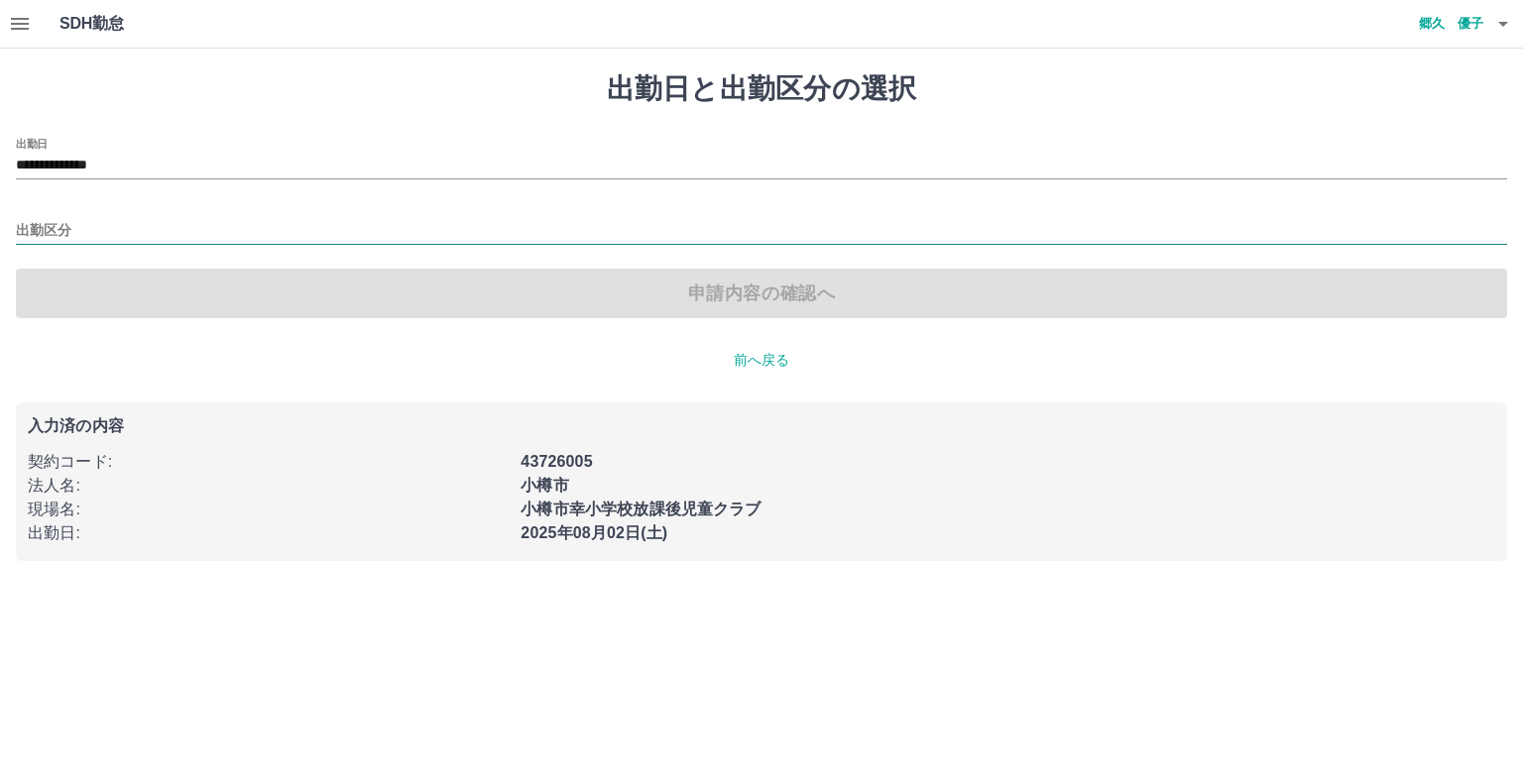 click on "出勤区分" at bounding box center [762, 231] 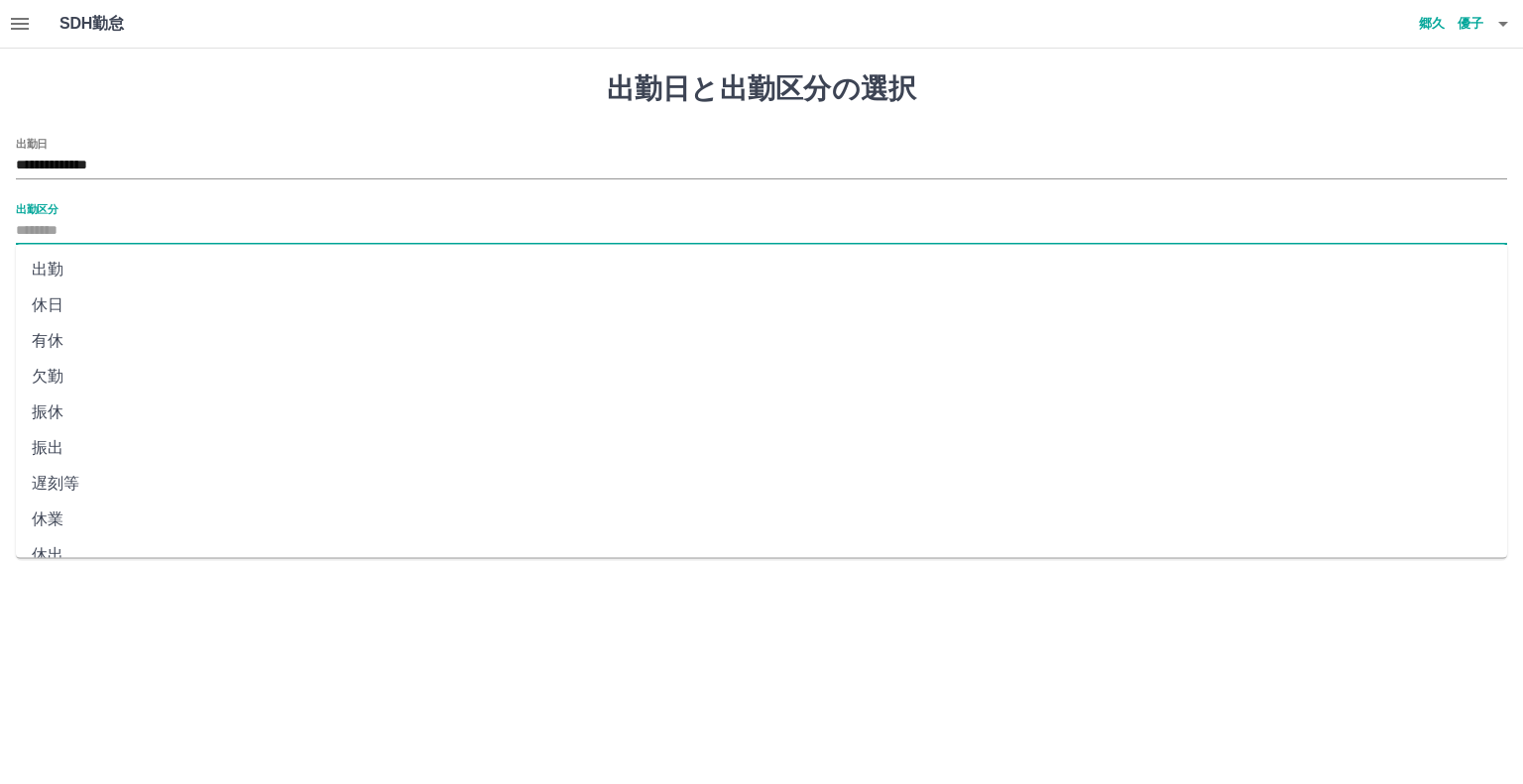 click on "出勤" at bounding box center [762, 270] 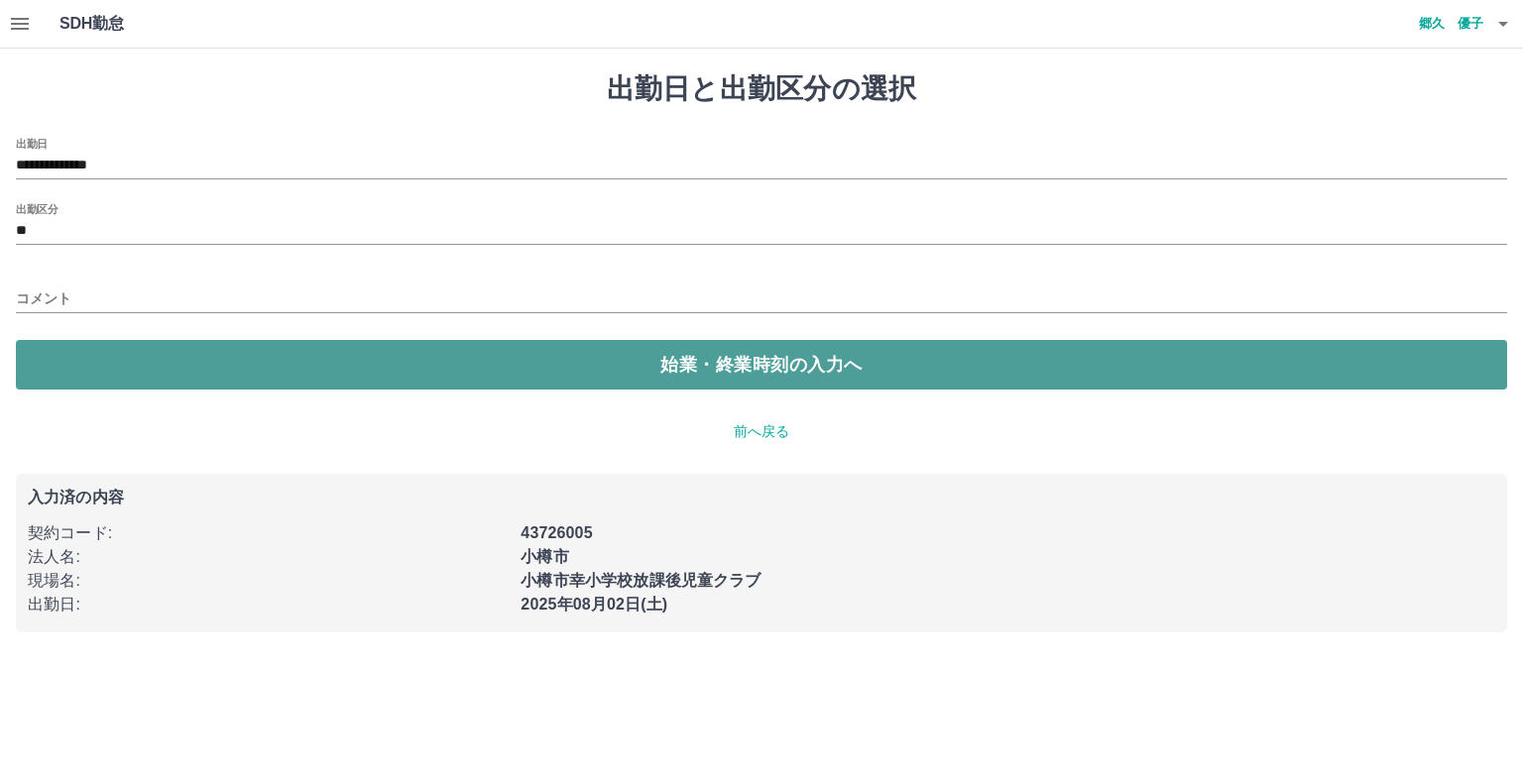 click on "始業・終業時刻の入力へ" at bounding box center [762, 365] 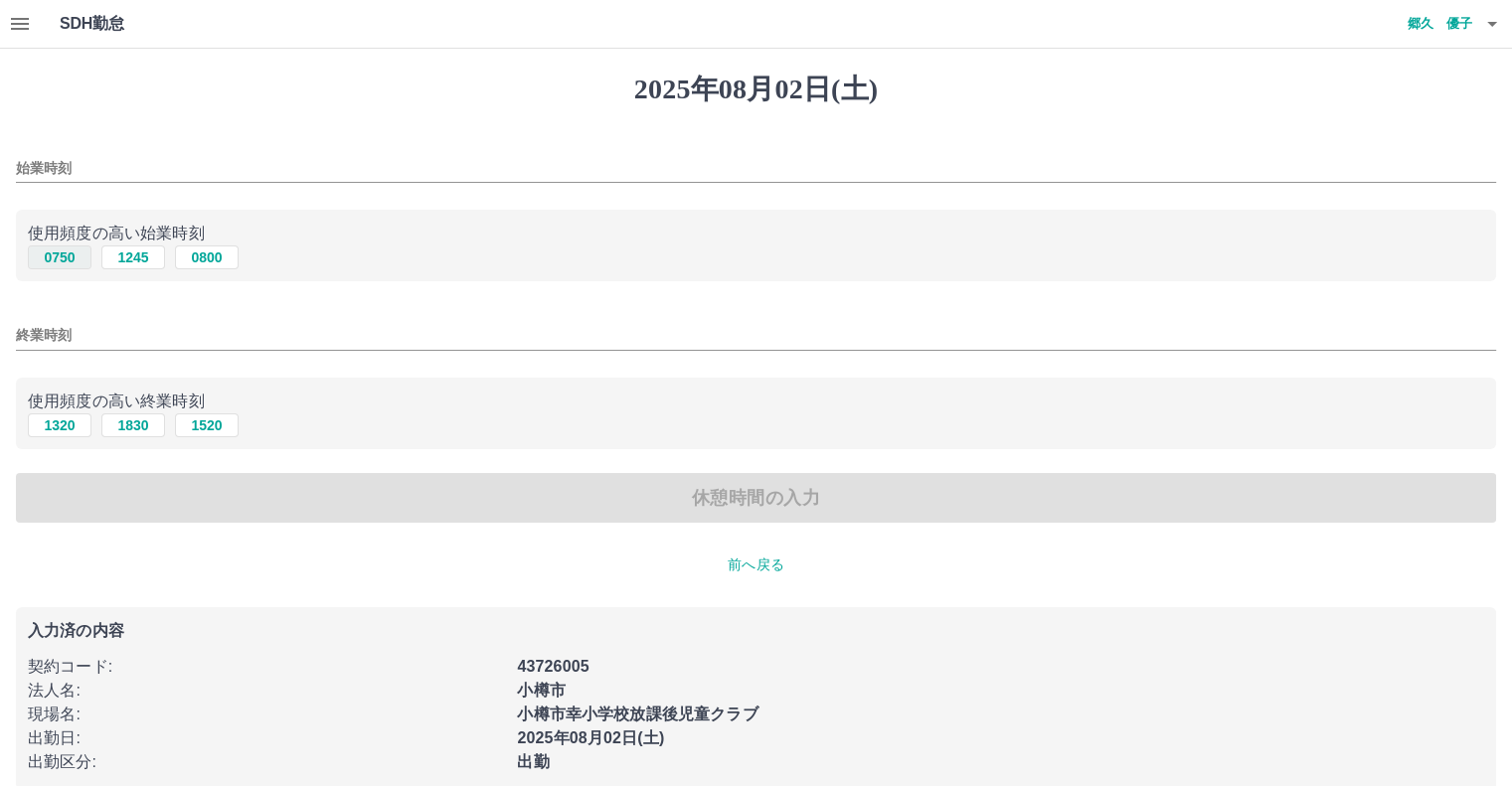 click on "0750" at bounding box center [60, 257] 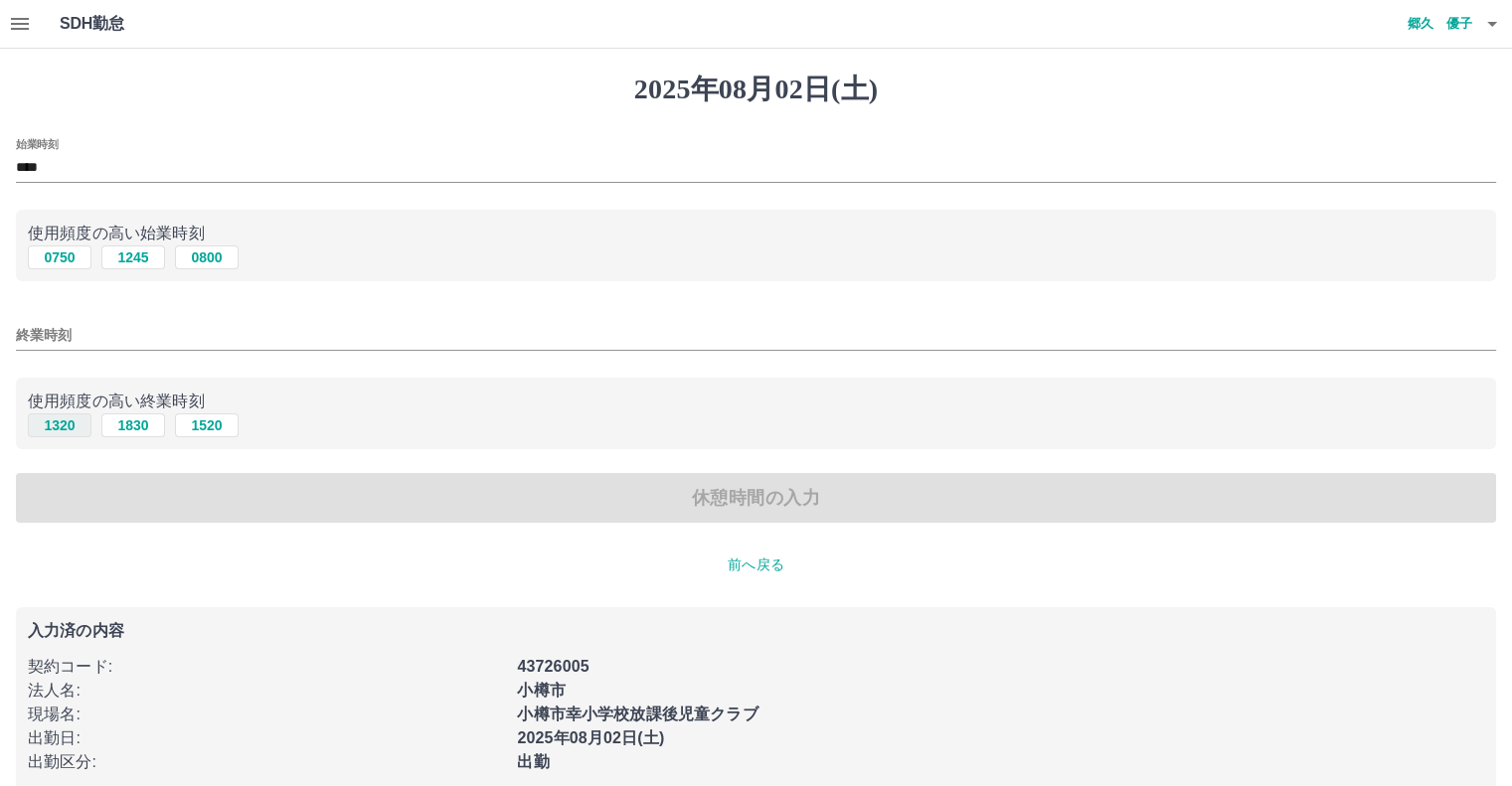 click on "1320" at bounding box center [60, 425] 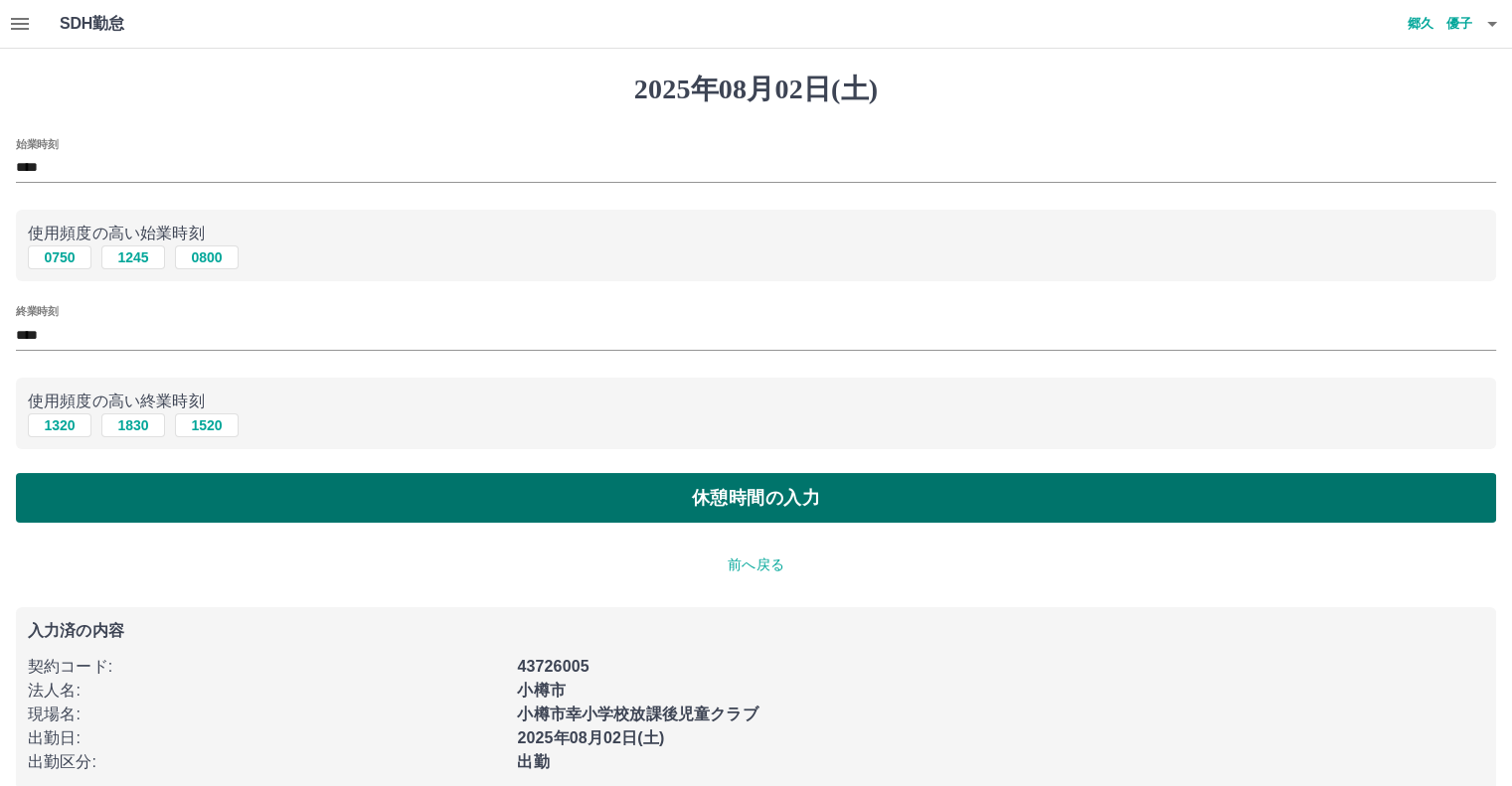 click on "休憩時間の入力" at bounding box center (756, 498) 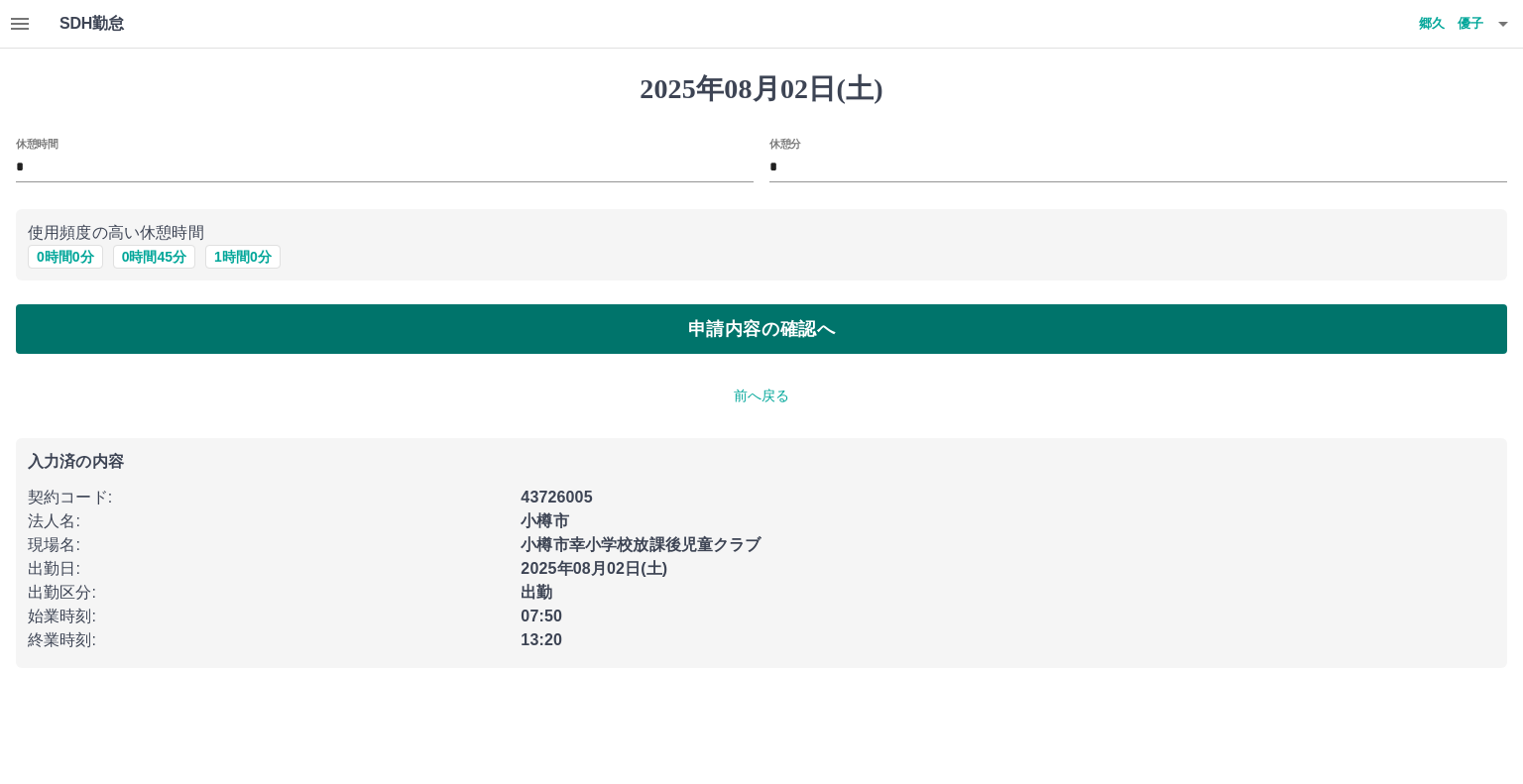click on "申請内容の確認へ" at bounding box center [762, 329] 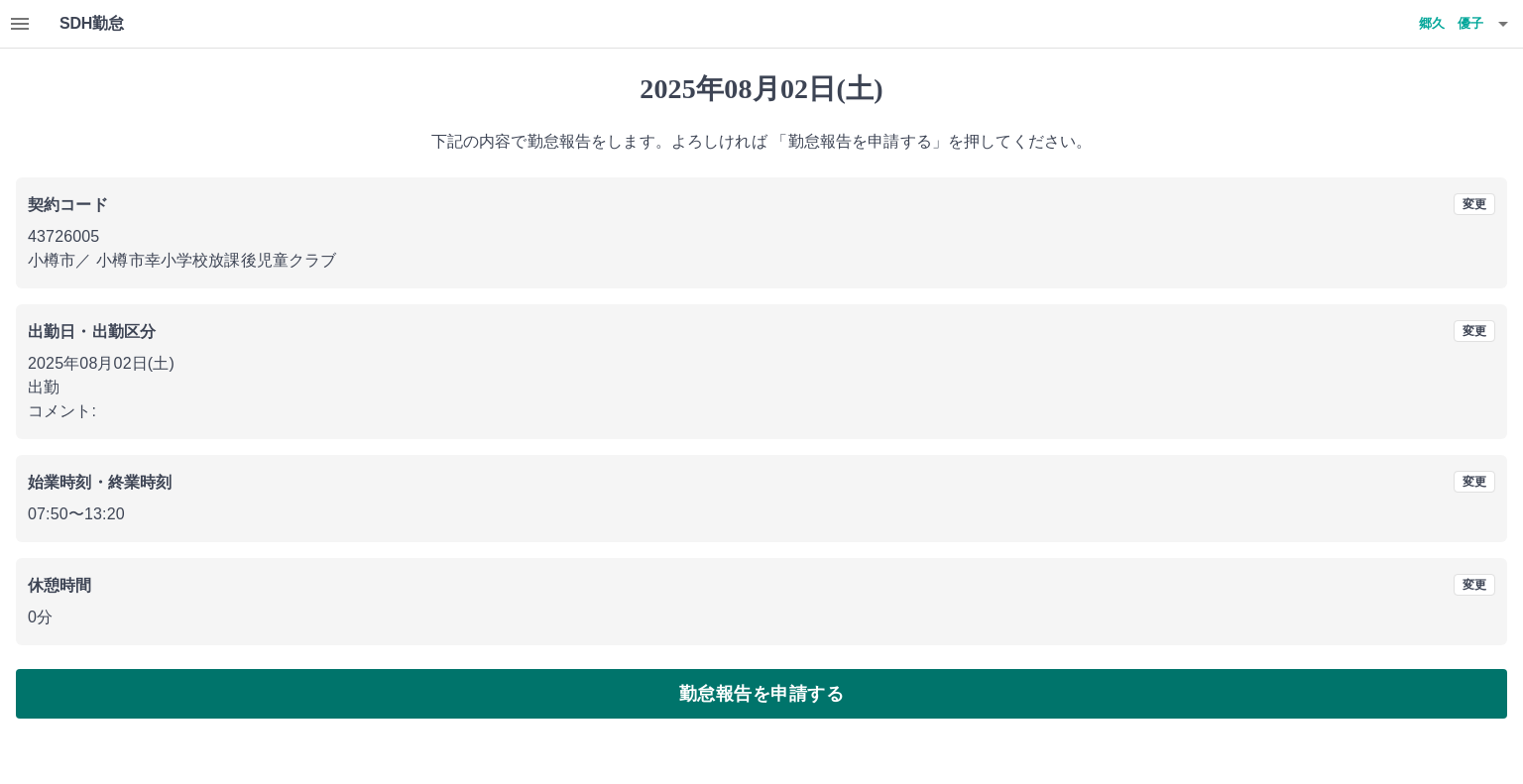 click on "勤怠報告を申請する" at bounding box center (762, 694) 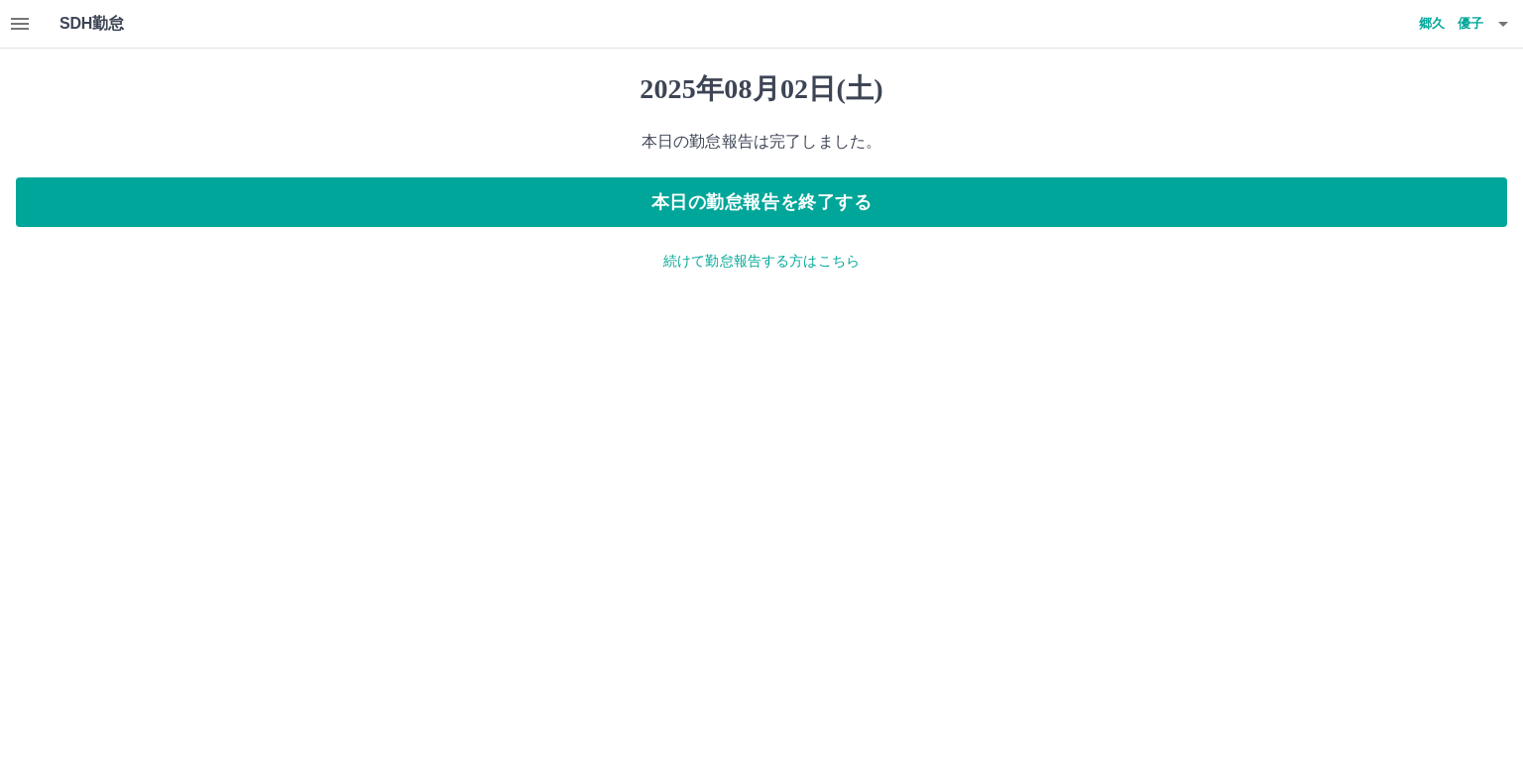 click on "続けて勤怠報告する方はこちら" at bounding box center (762, 261) 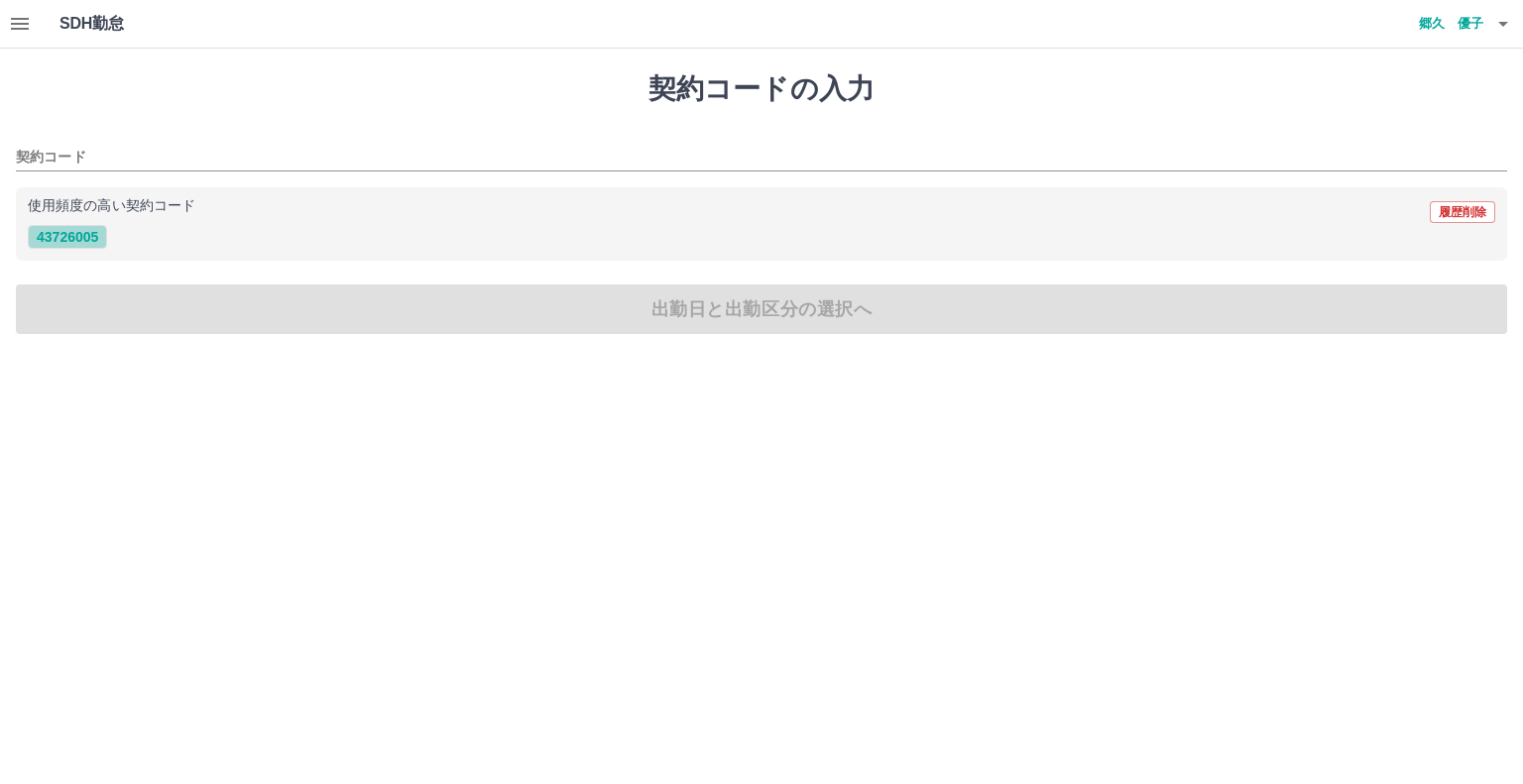 click on "43726005" at bounding box center [67, 237] 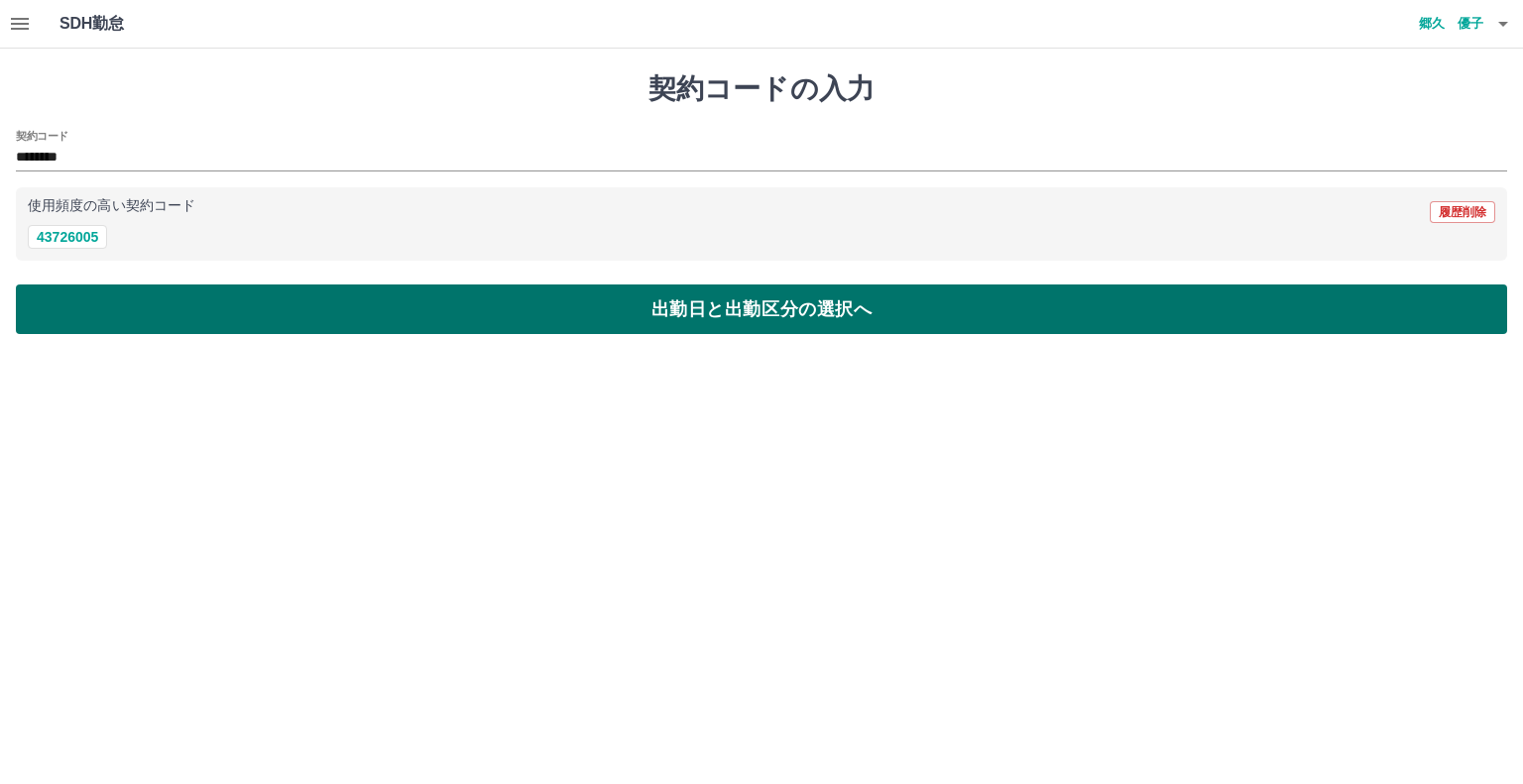 click on "出勤日と出勤区分の選択へ" at bounding box center [762, 309] 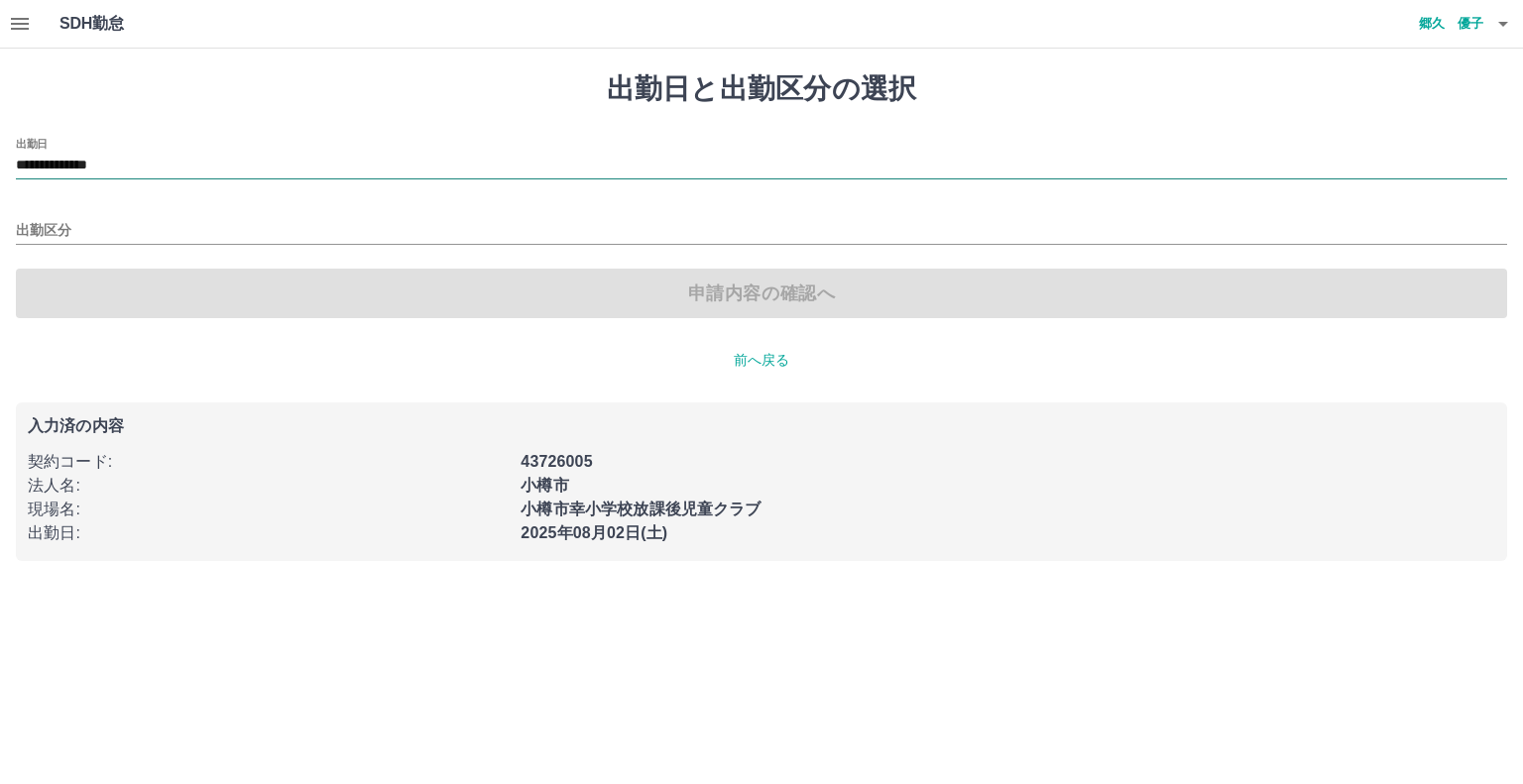 click on "**********" at bounding box center [762, 166] 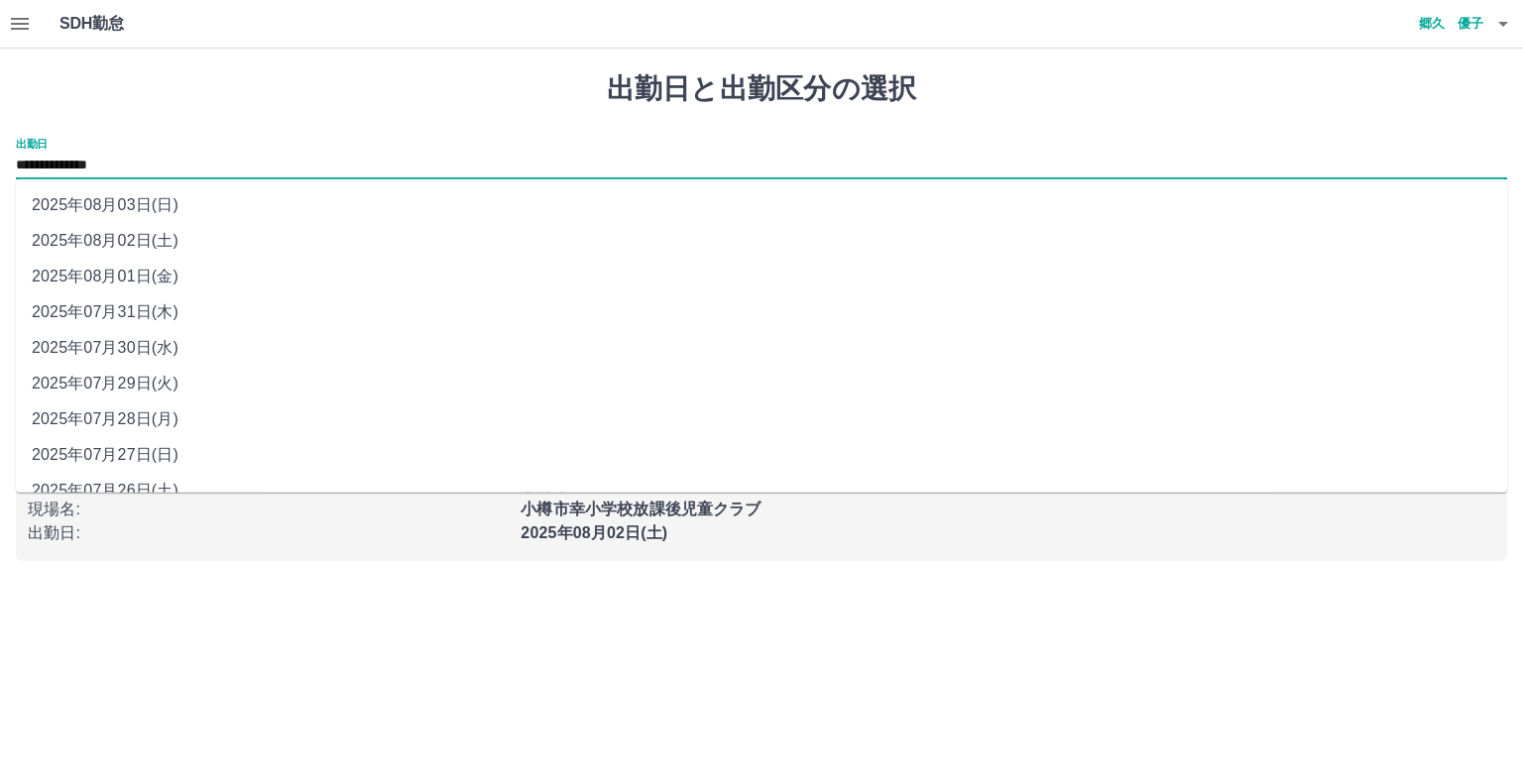 click on "2025年08月03日(日)" at bounding box center [762, 205] 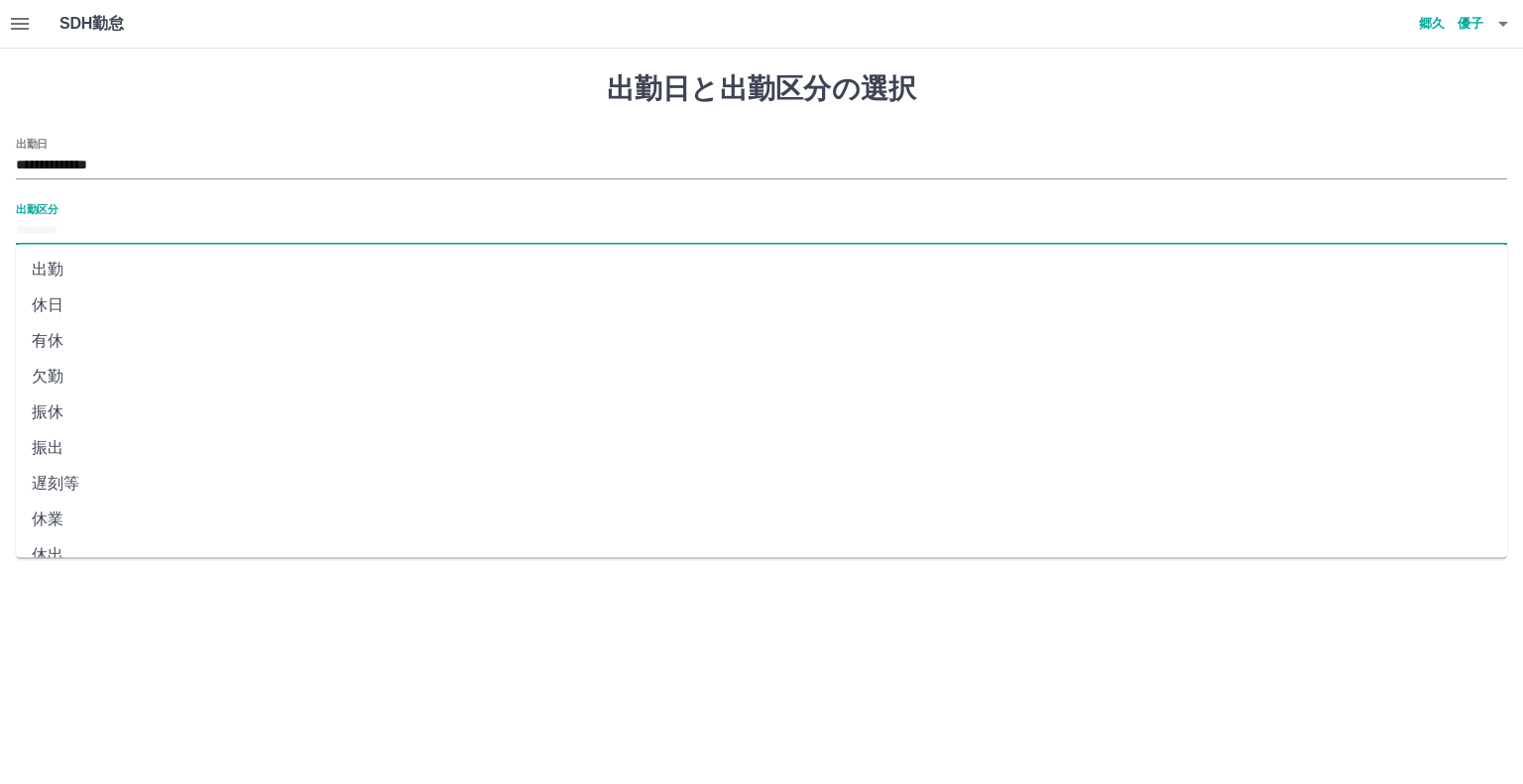 click on "出勤区分" at bounding box center [762, 231] 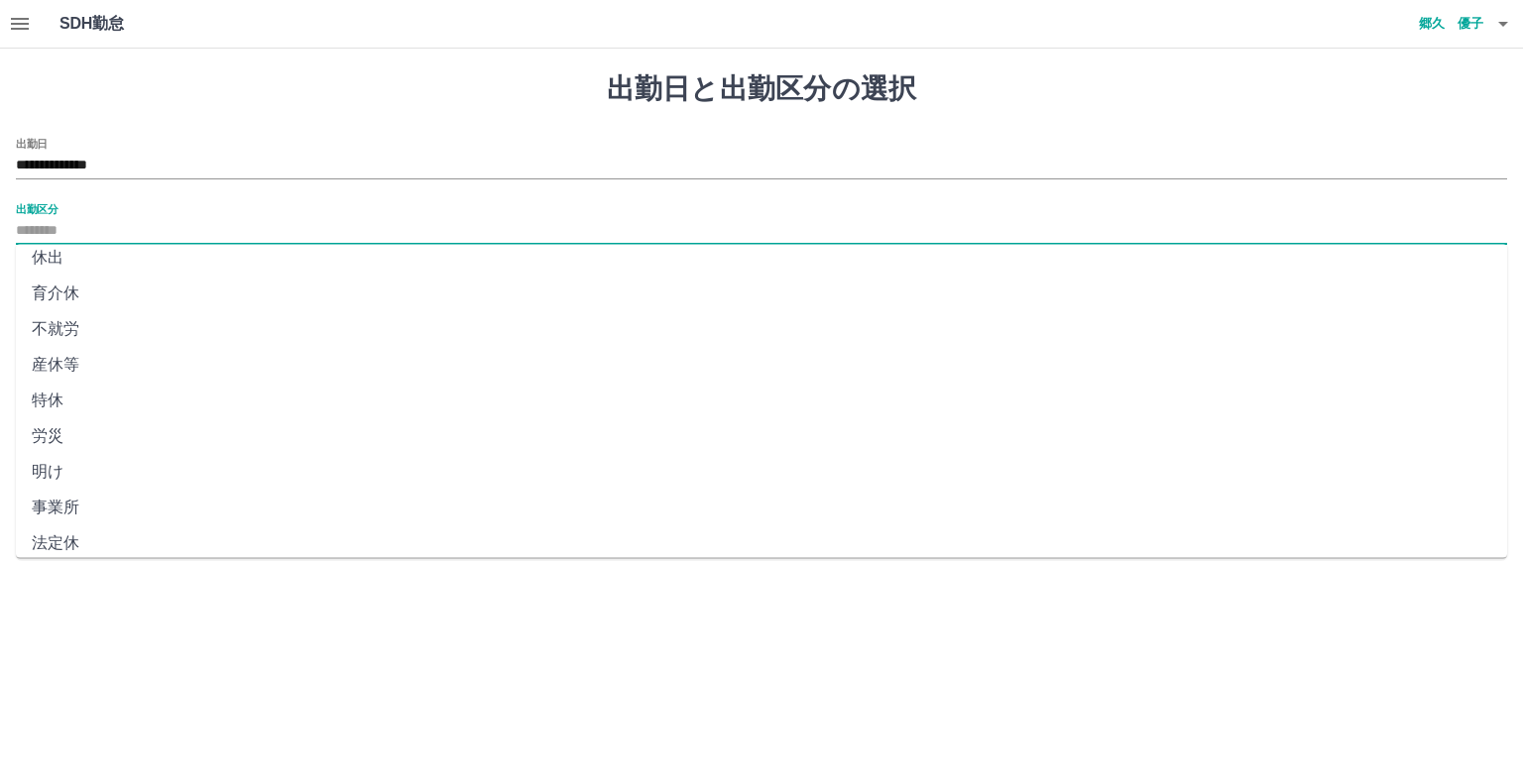 scroll, scrollTop: 344, scrollLeft: 0, axis: vertical 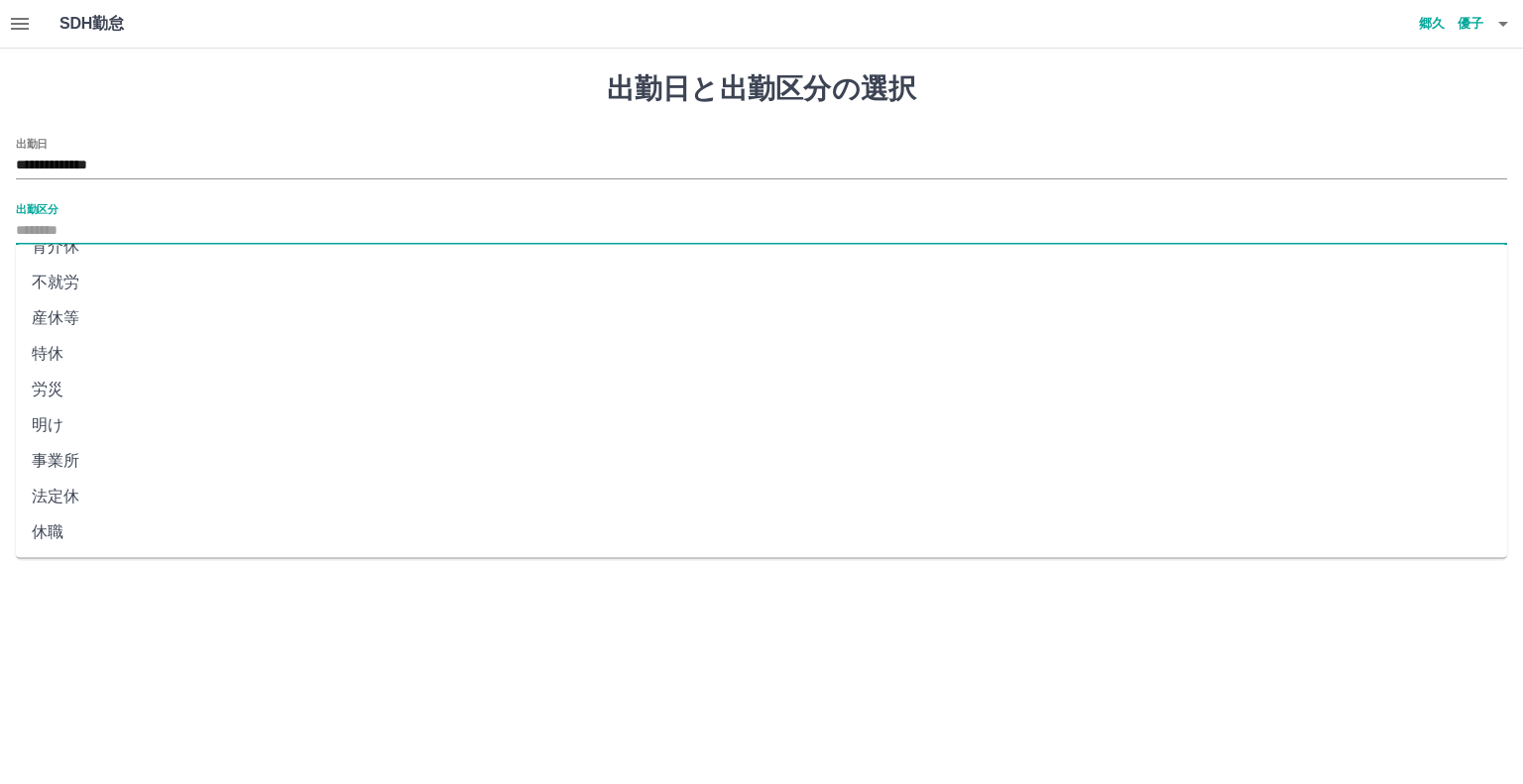 click on "法定休" at bounding box center (762, 497) 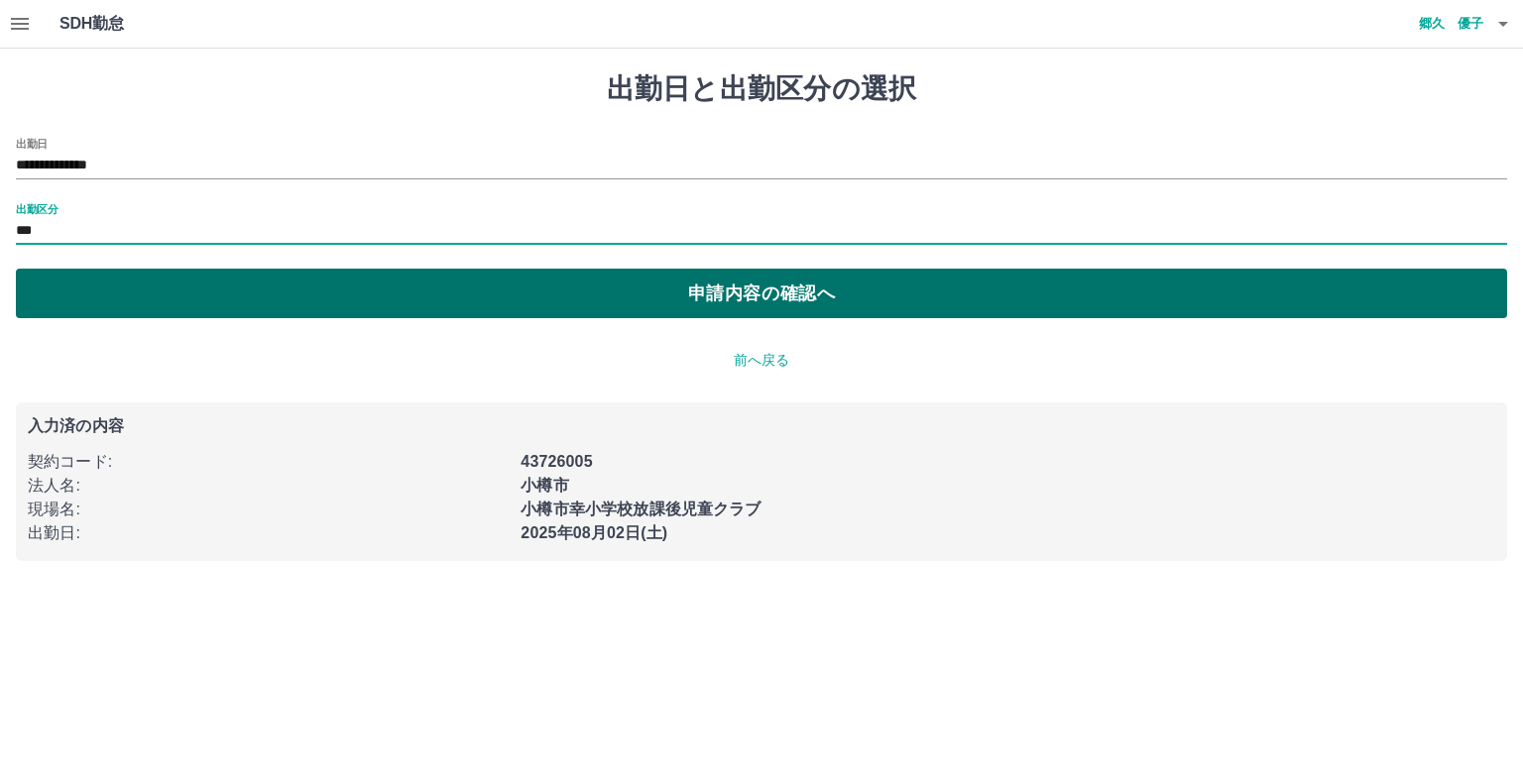 click on "申請内容の確認へ" at bounding box center (762, 293) 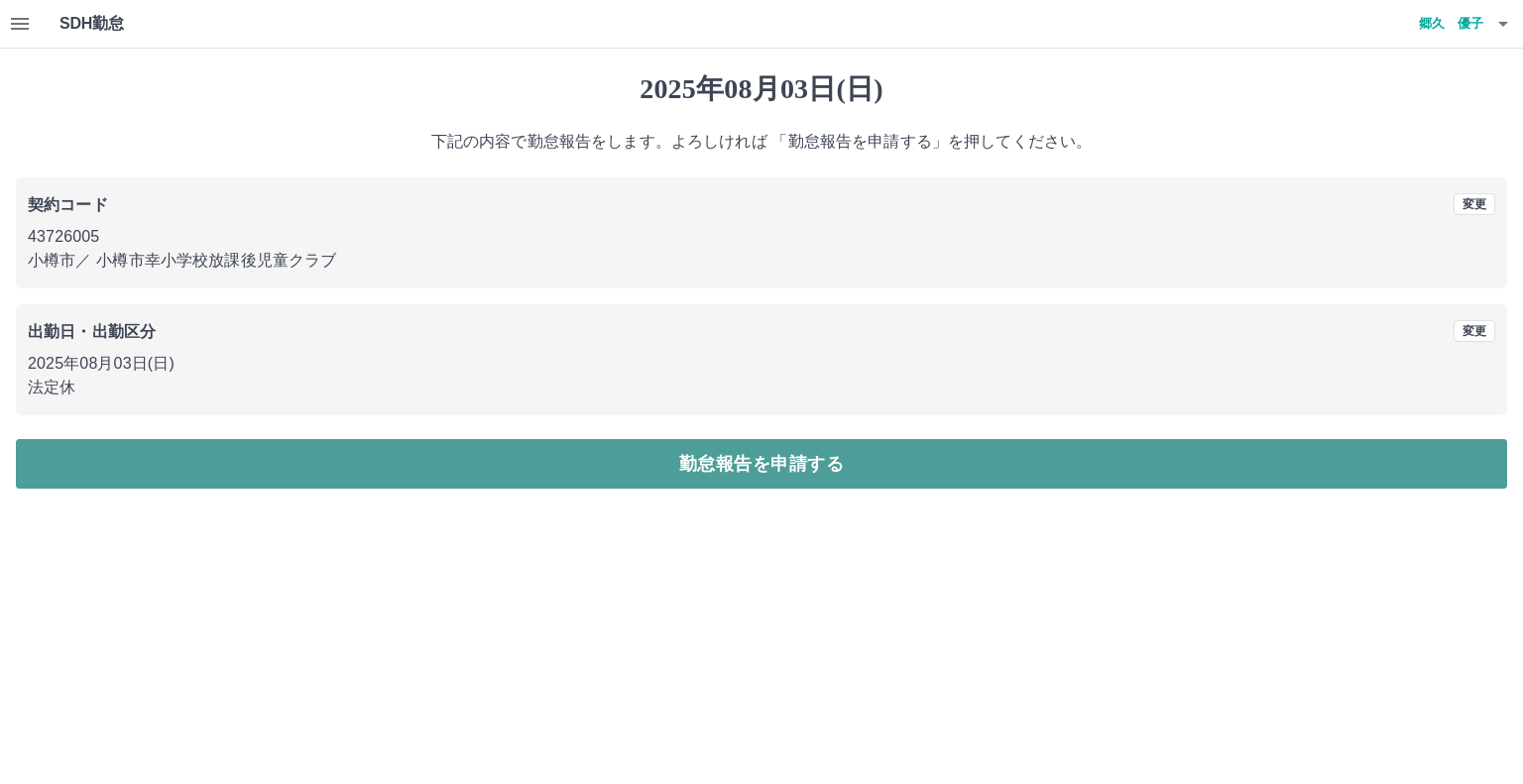 click on "勤怠報告を申請する" at bounding box center [762, 464] 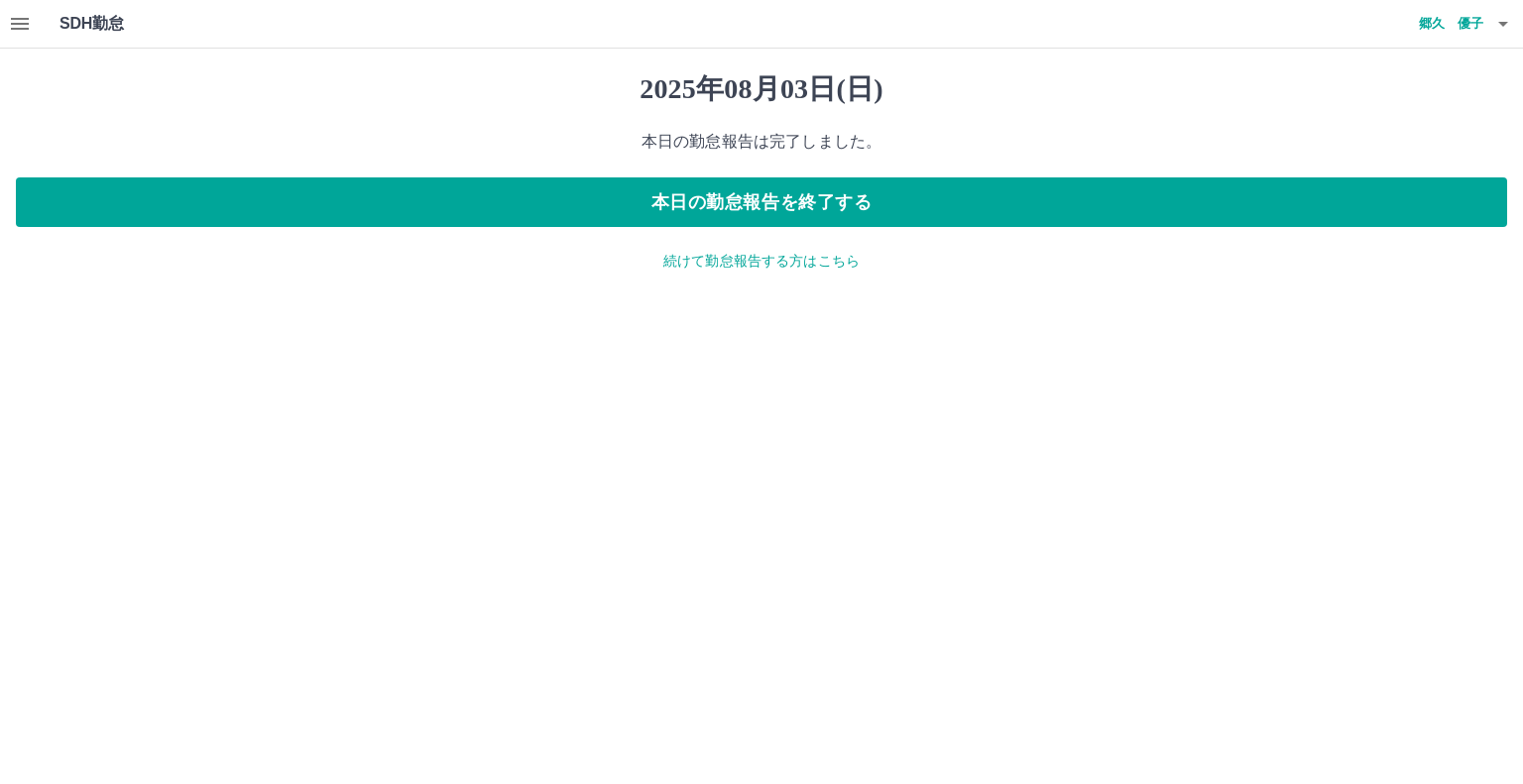 click 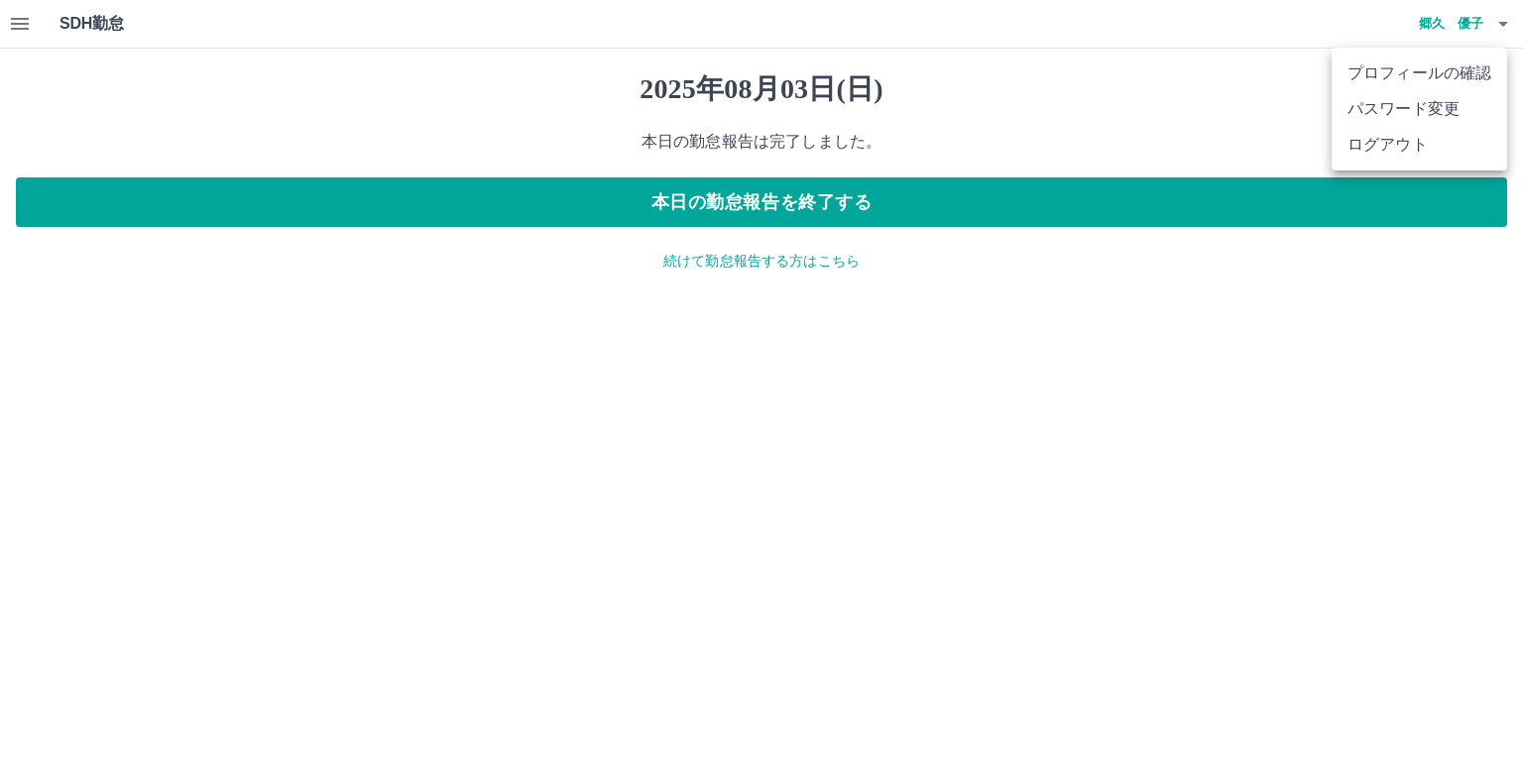 click on "ログアウト" at bounding box center (1419, 145) 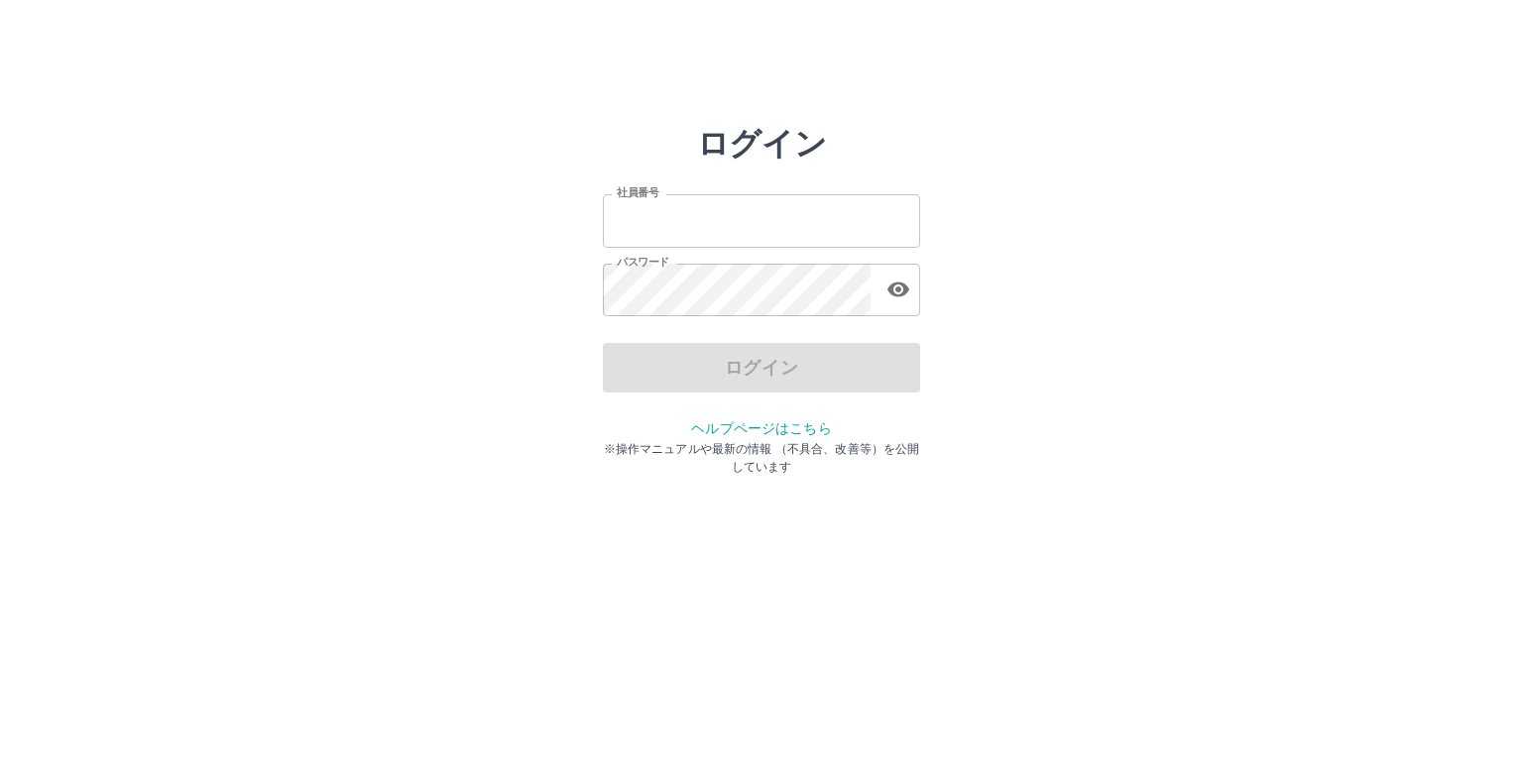 scroll, scrollTop: 0, scrollLeft: 0, axis: both 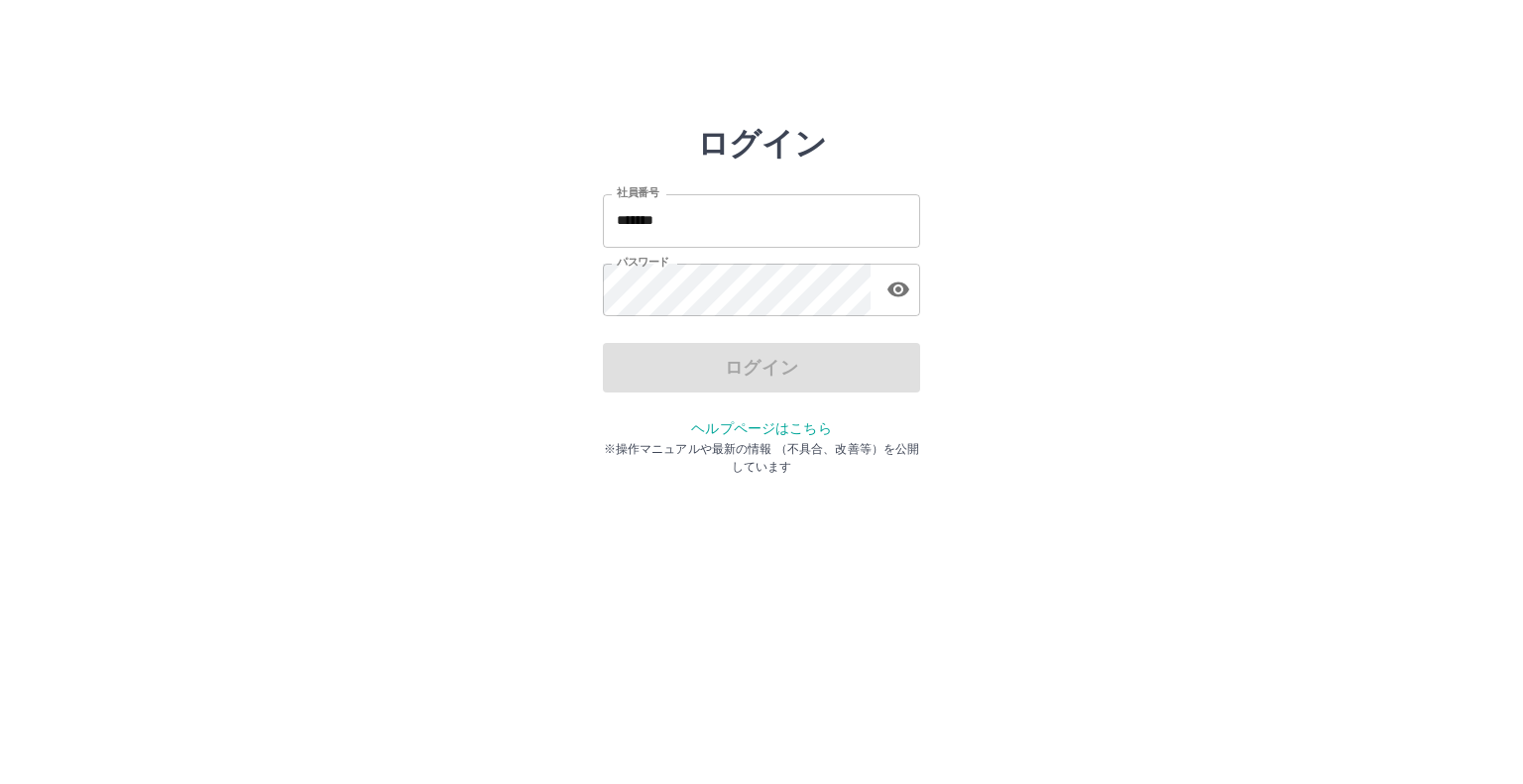 click on "*******" at bounding box center (762, 220) 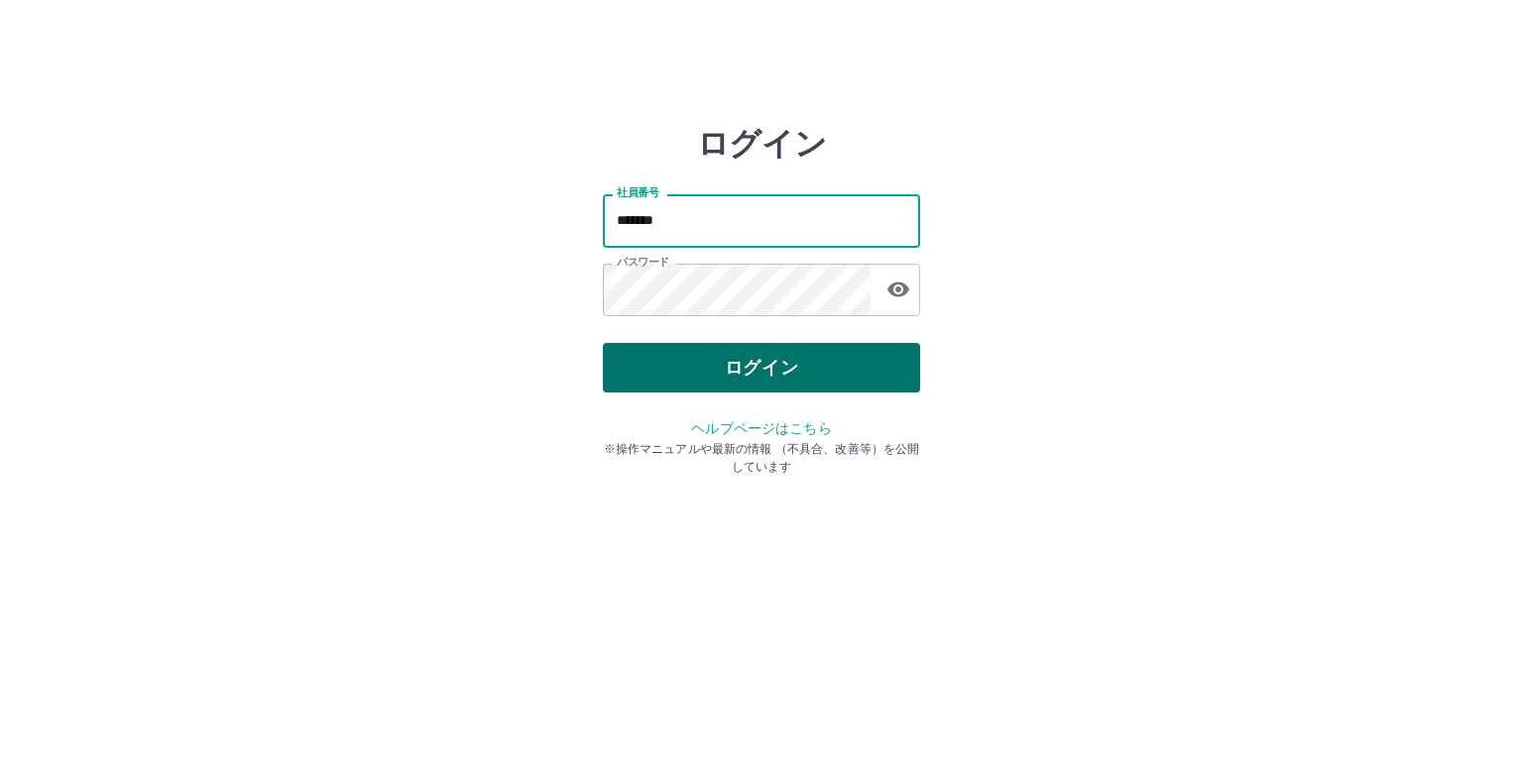 type on "*******" 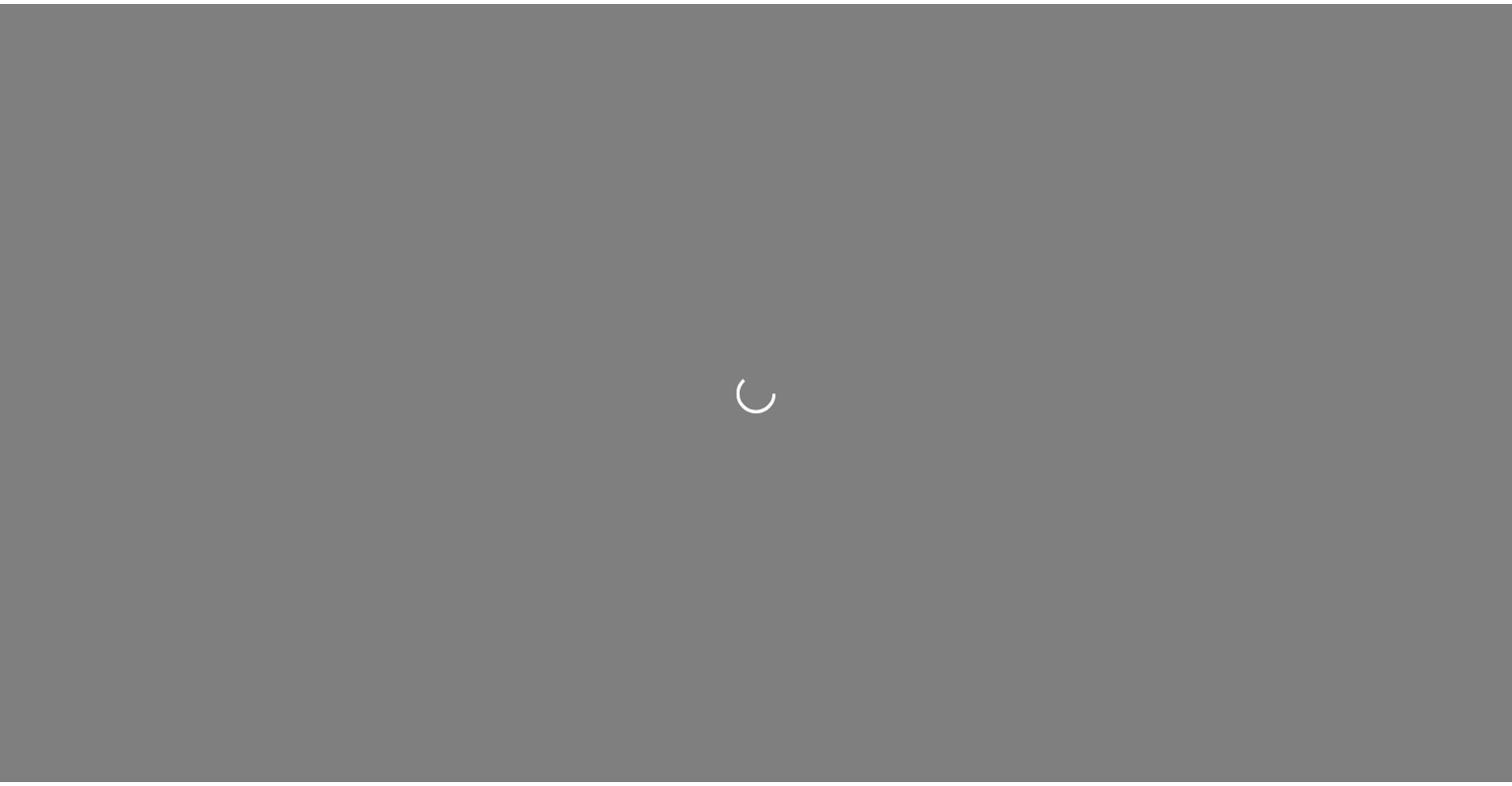 scroll, scrollTop: 0, scrollLeft: 0, axis: both 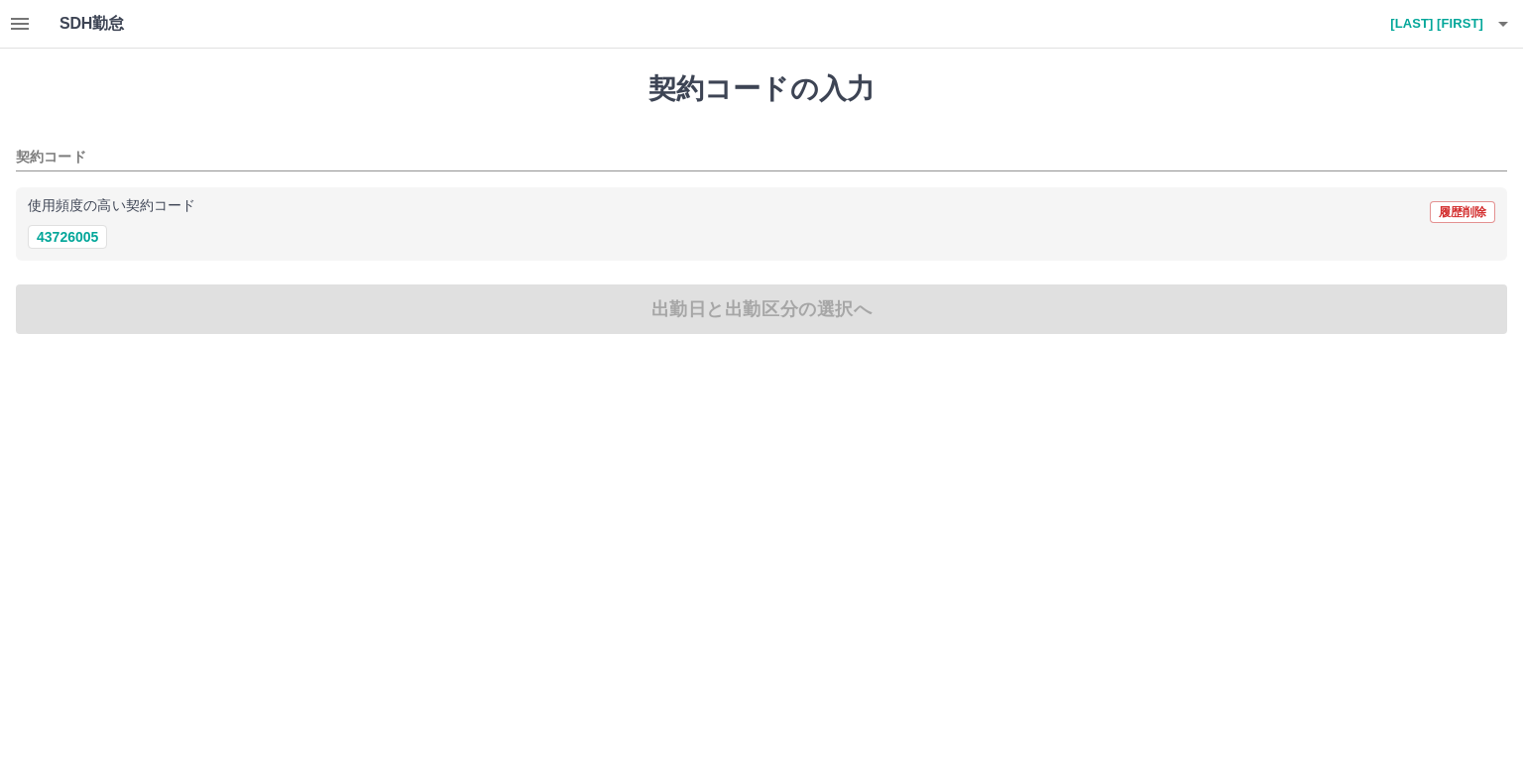 click 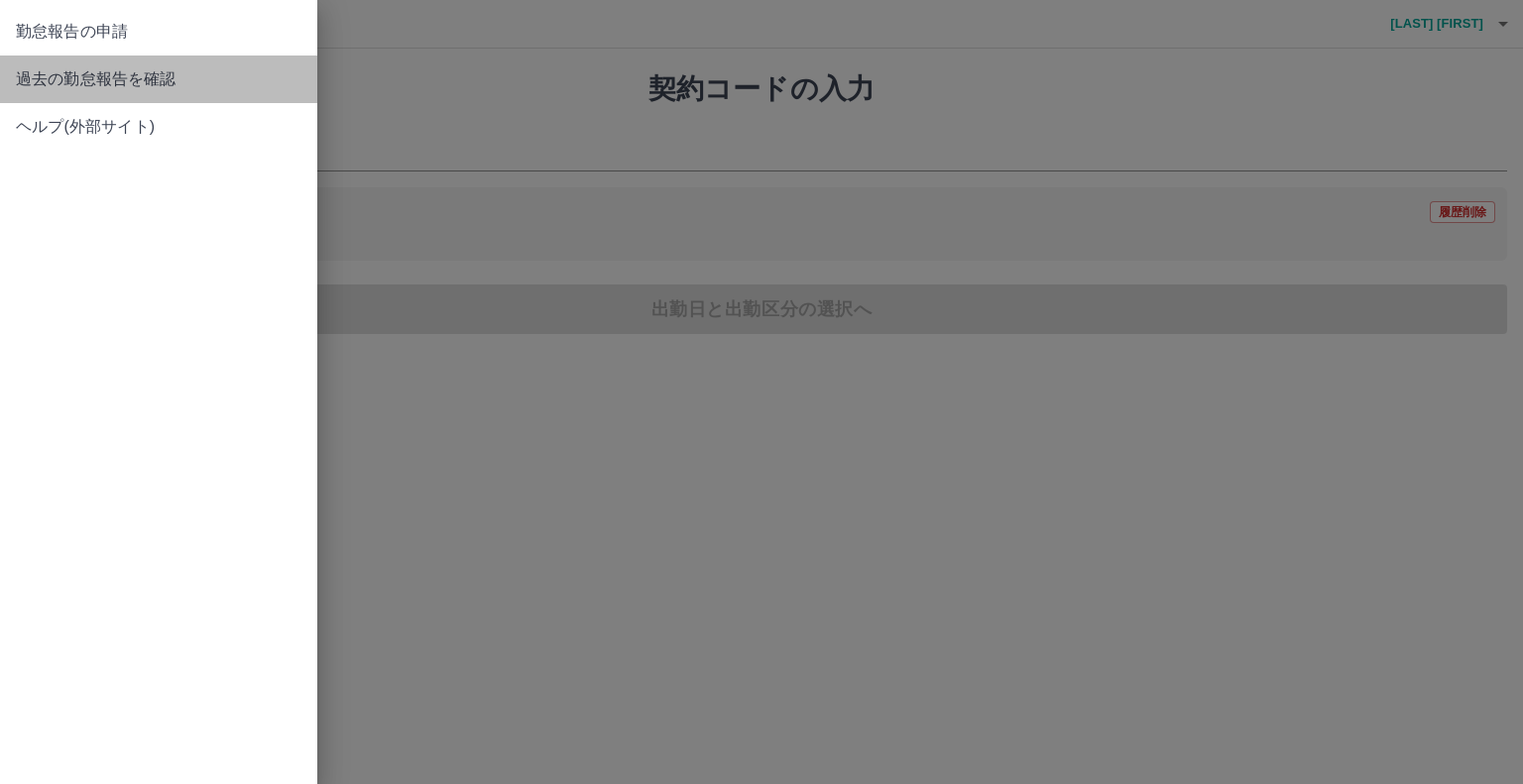 click on "過去の勤怠報告を確認" at bounding box center [159, 79] 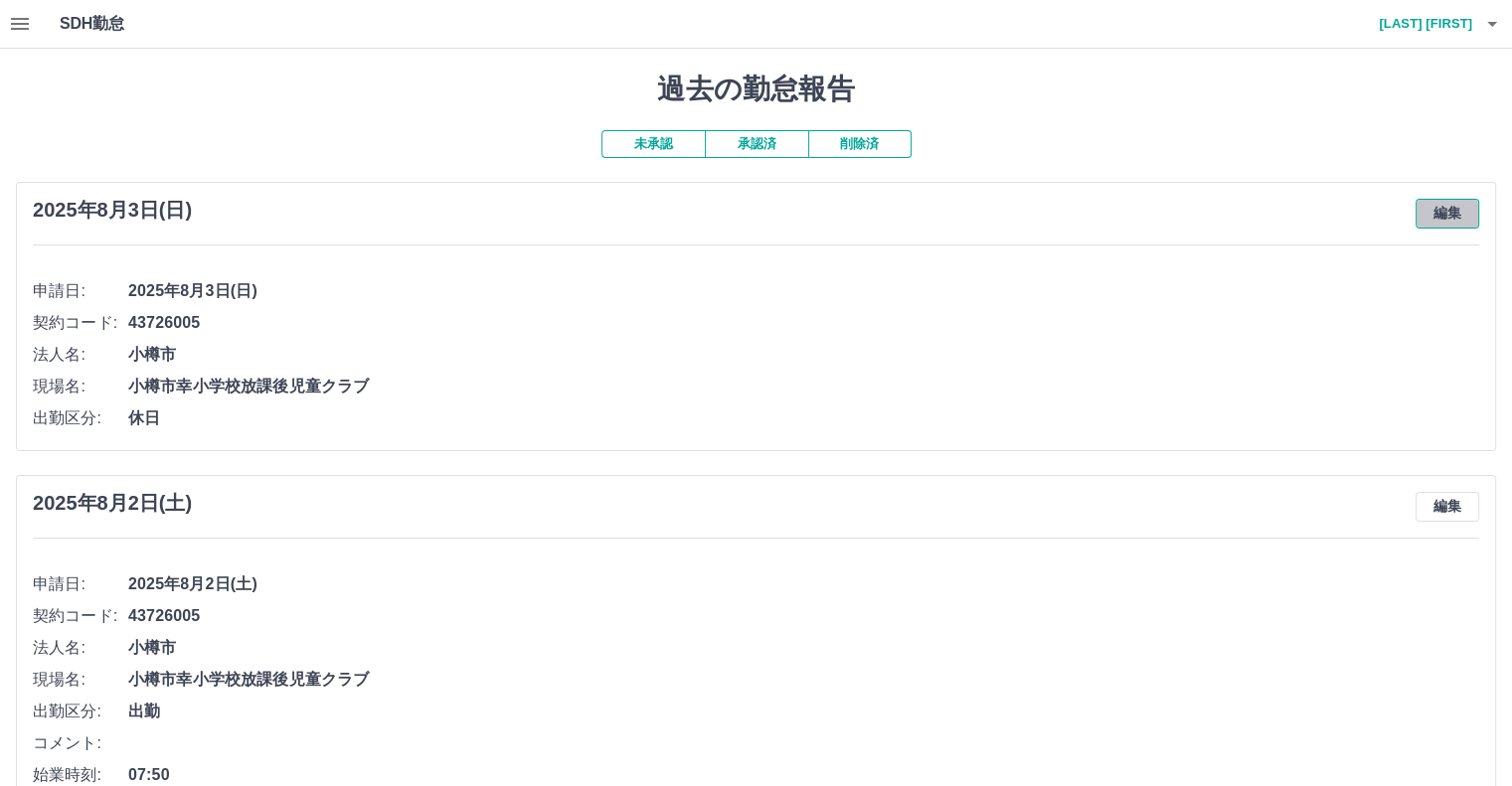 click on "編集" at bounding box center [1447, 214] 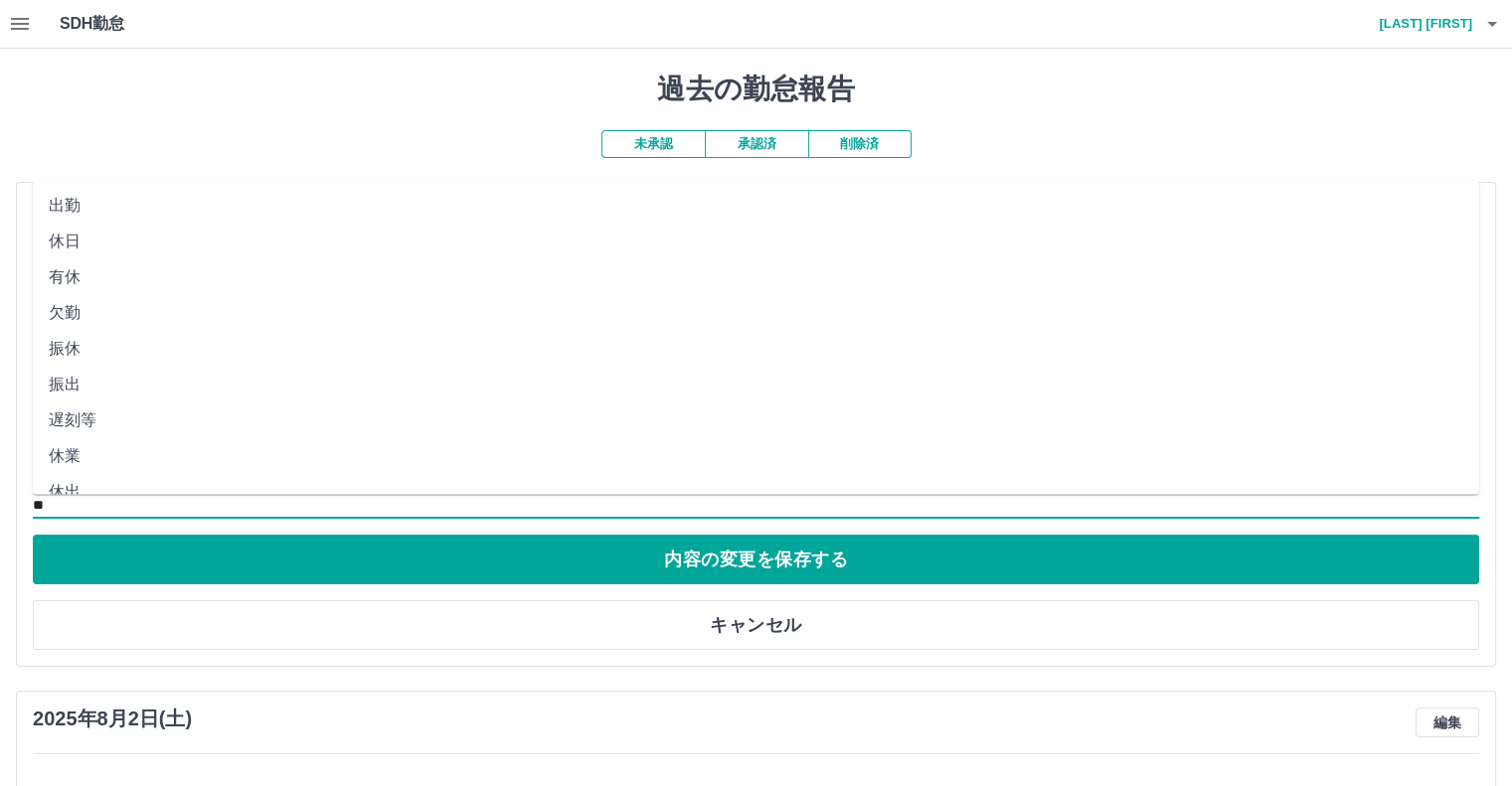 click on "**" at bounding box center [756, 505] 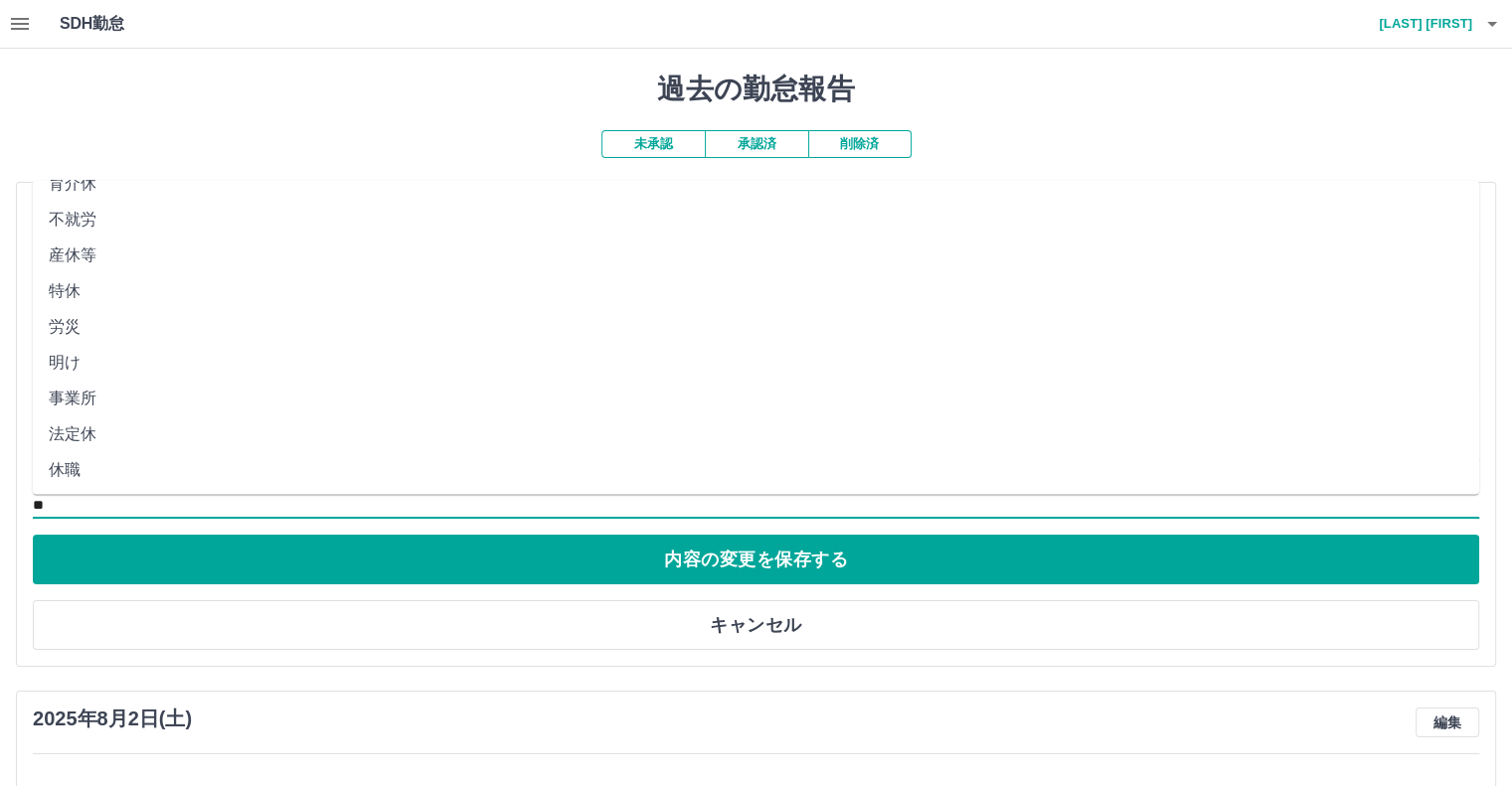 scroll, scrollTop: 345, scrollLeft: 0, axis: vertical 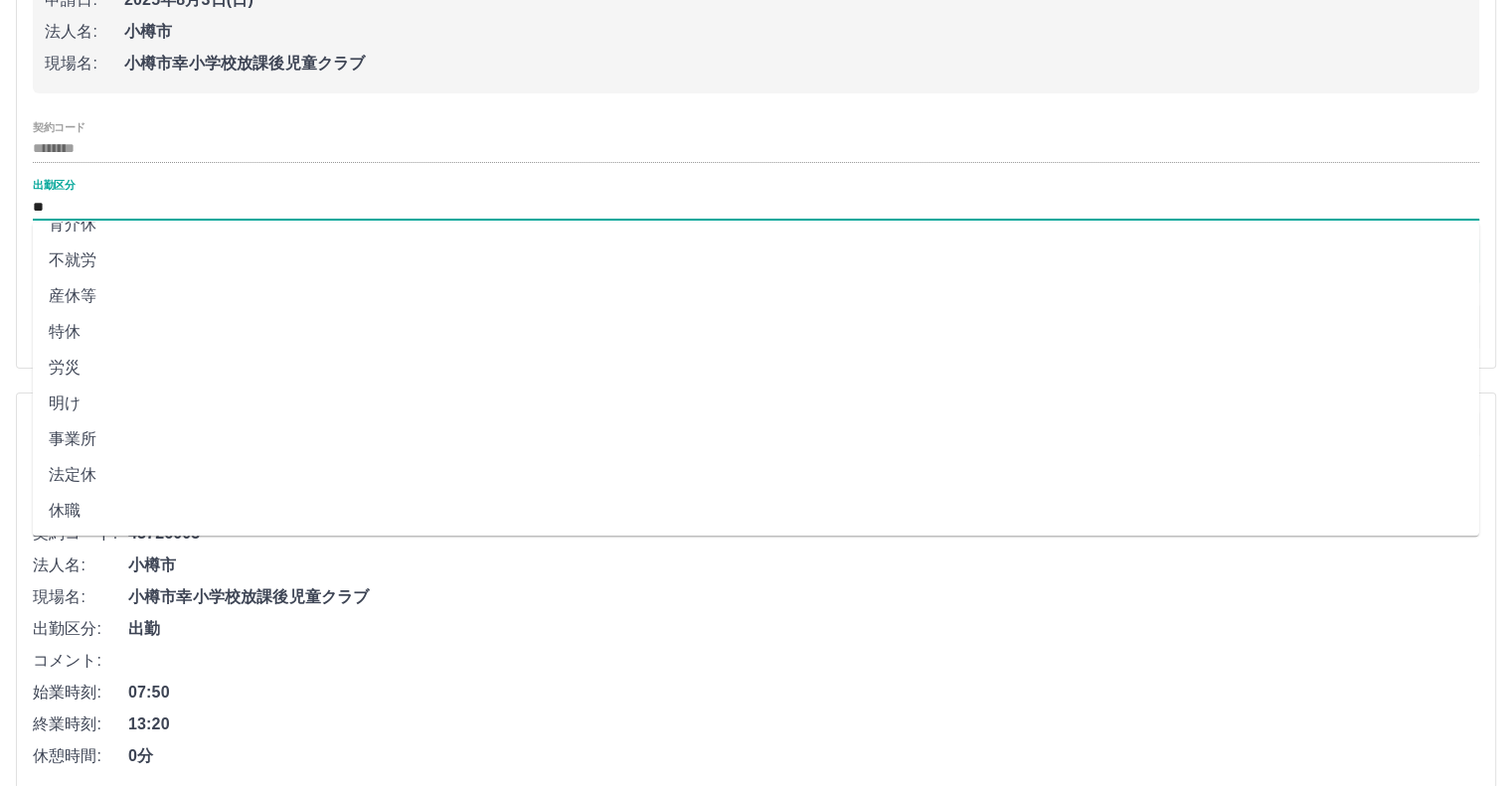 click on "法定休" at bounding box center (756, 475) 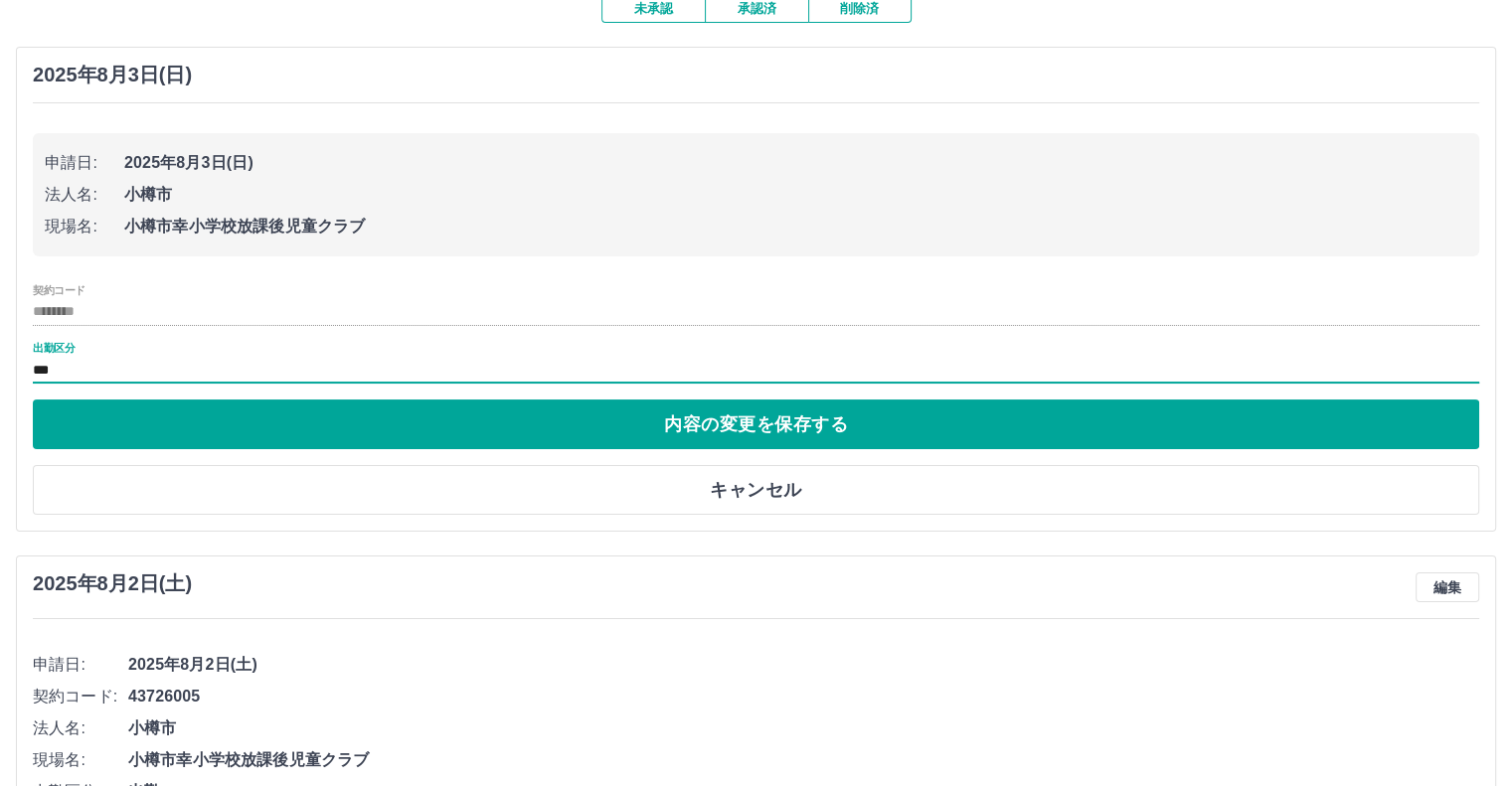 scroll, scrollTop: 0, scrollLeft: 0, axis: both 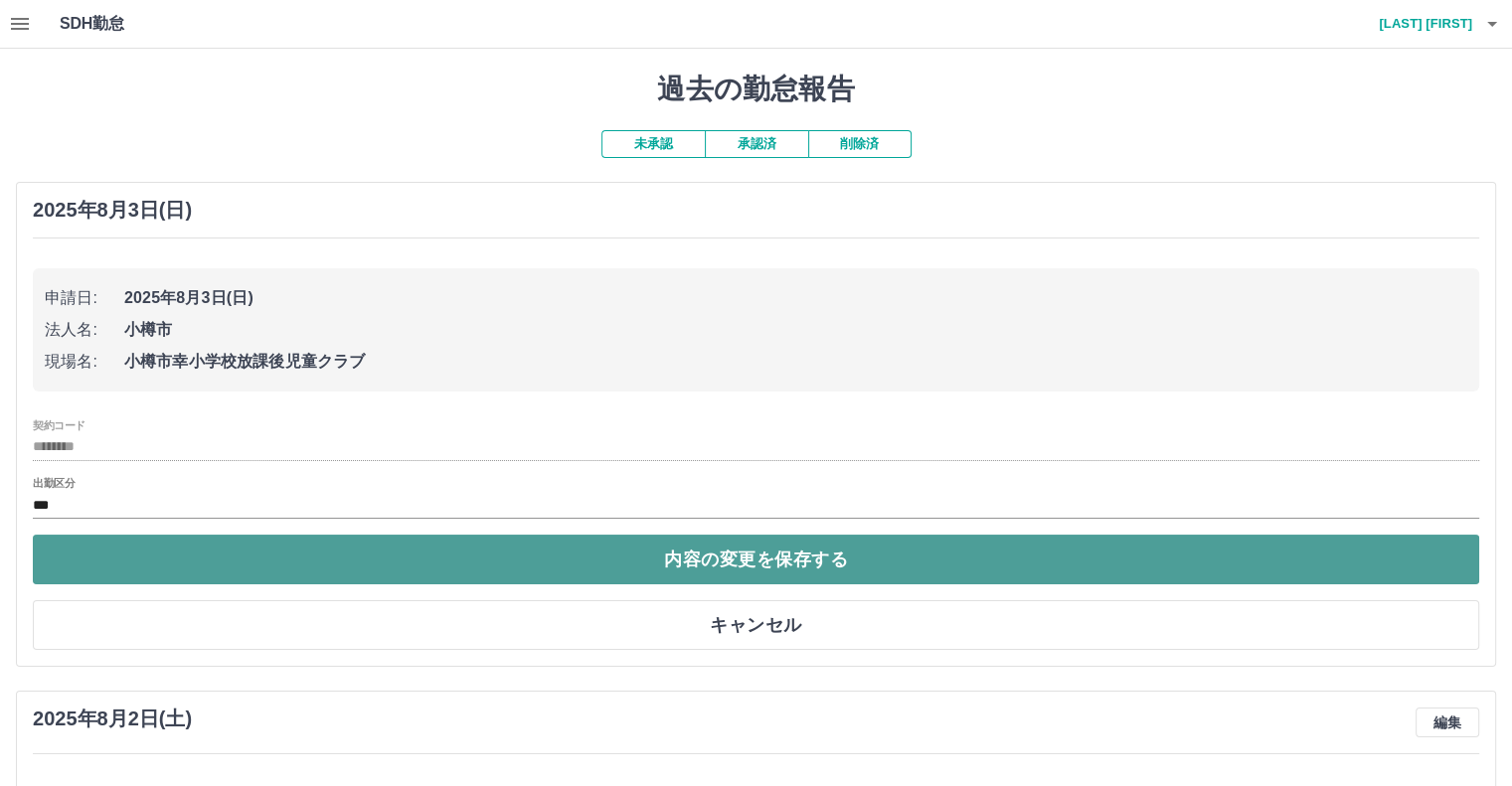 click on "内容の変更を保存する" at bounding box center (756, 559) 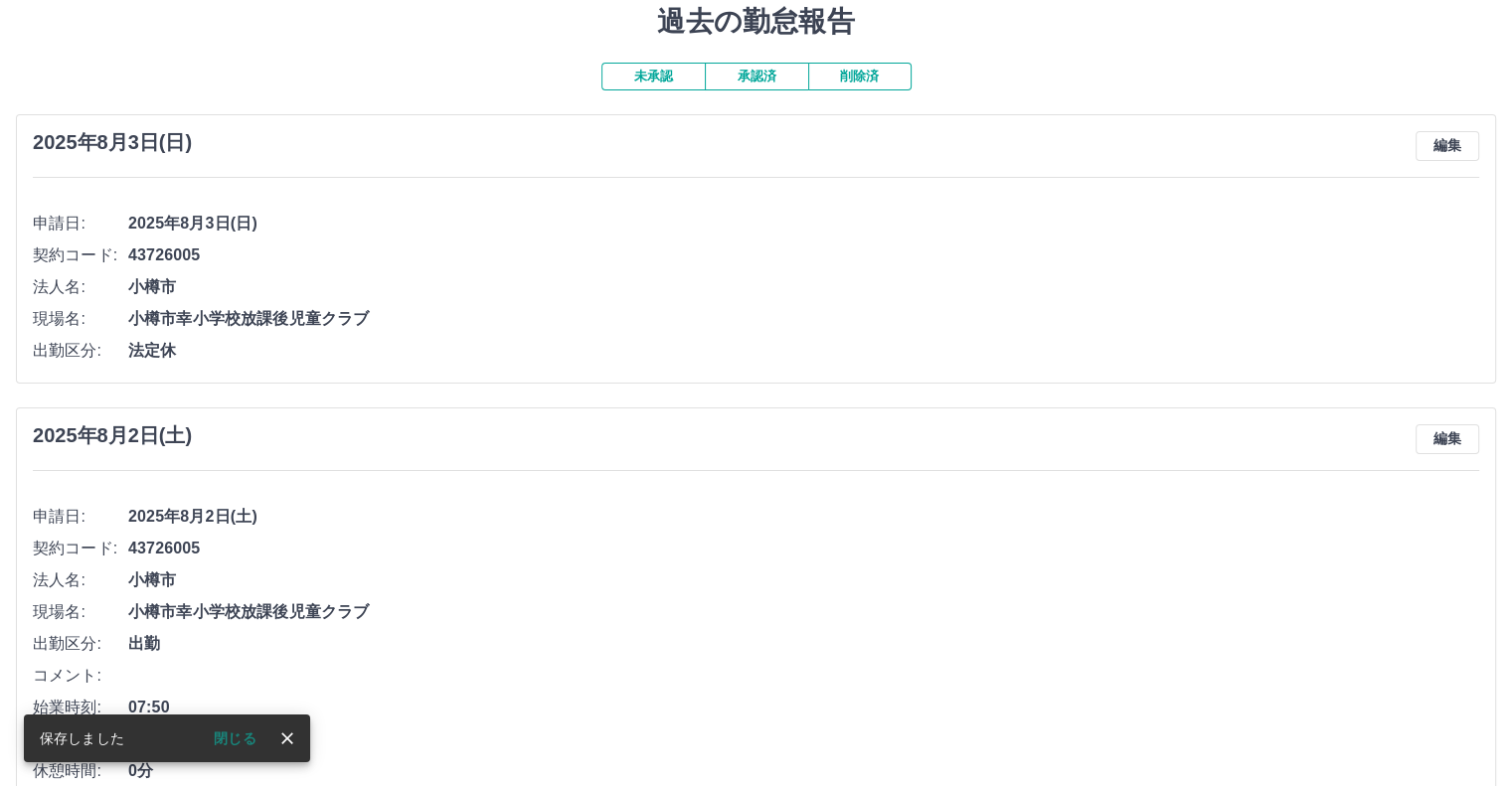 scroll, scrollTop: 99, scrollLeft: 0, axis: vertical 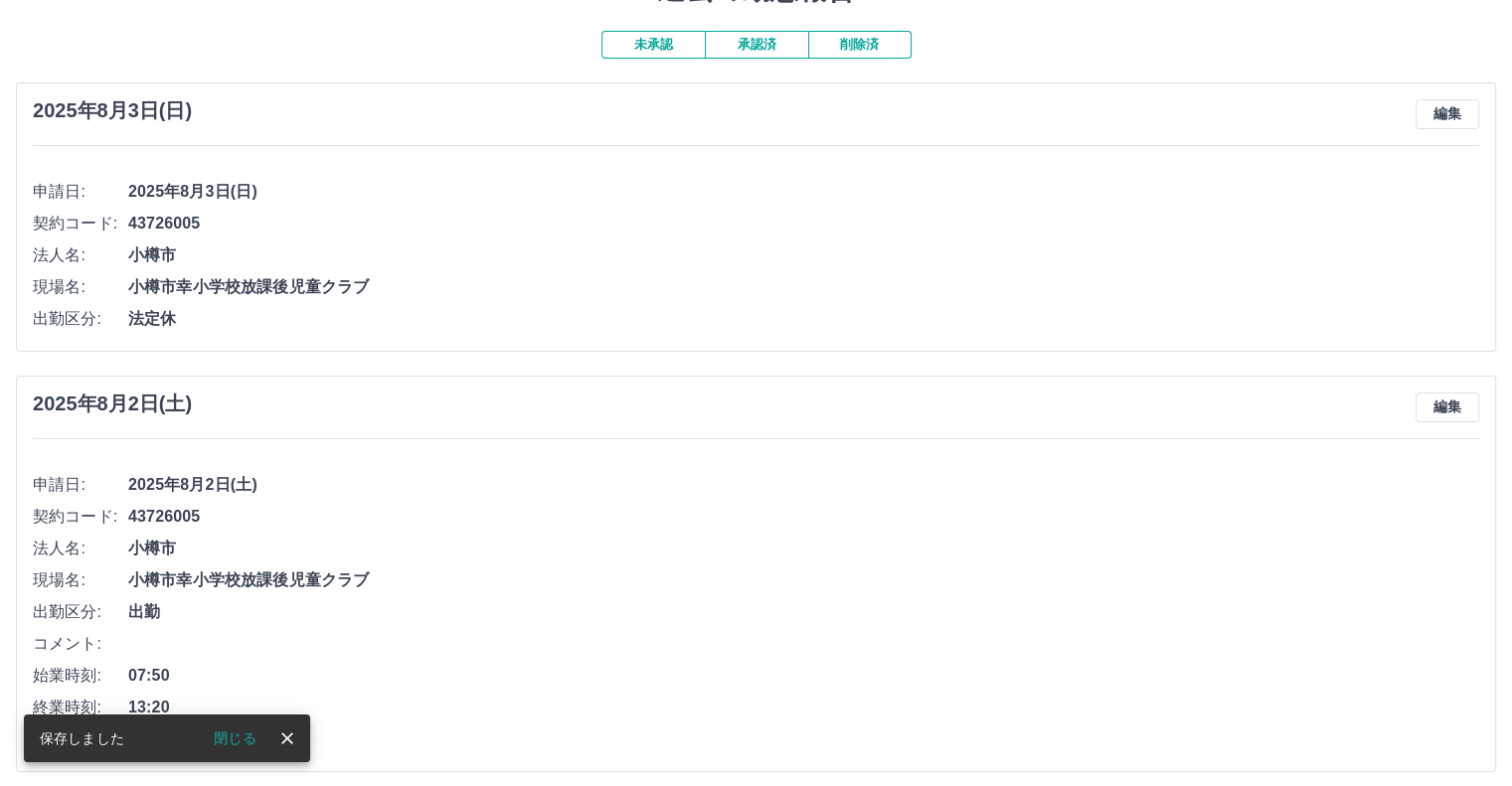 click 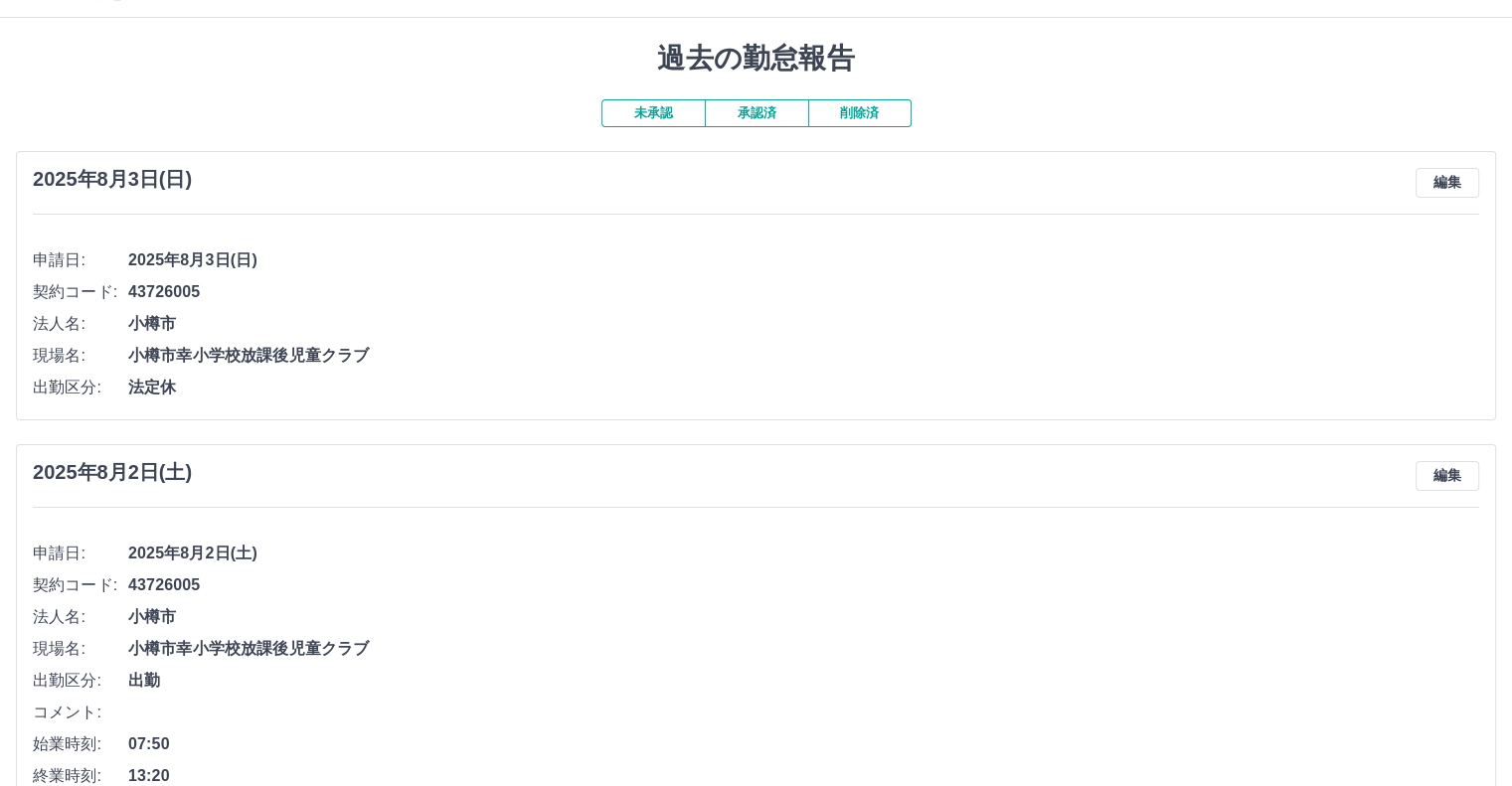 scroll, scrollTop: 0, scrollLeft: 0, axis: both 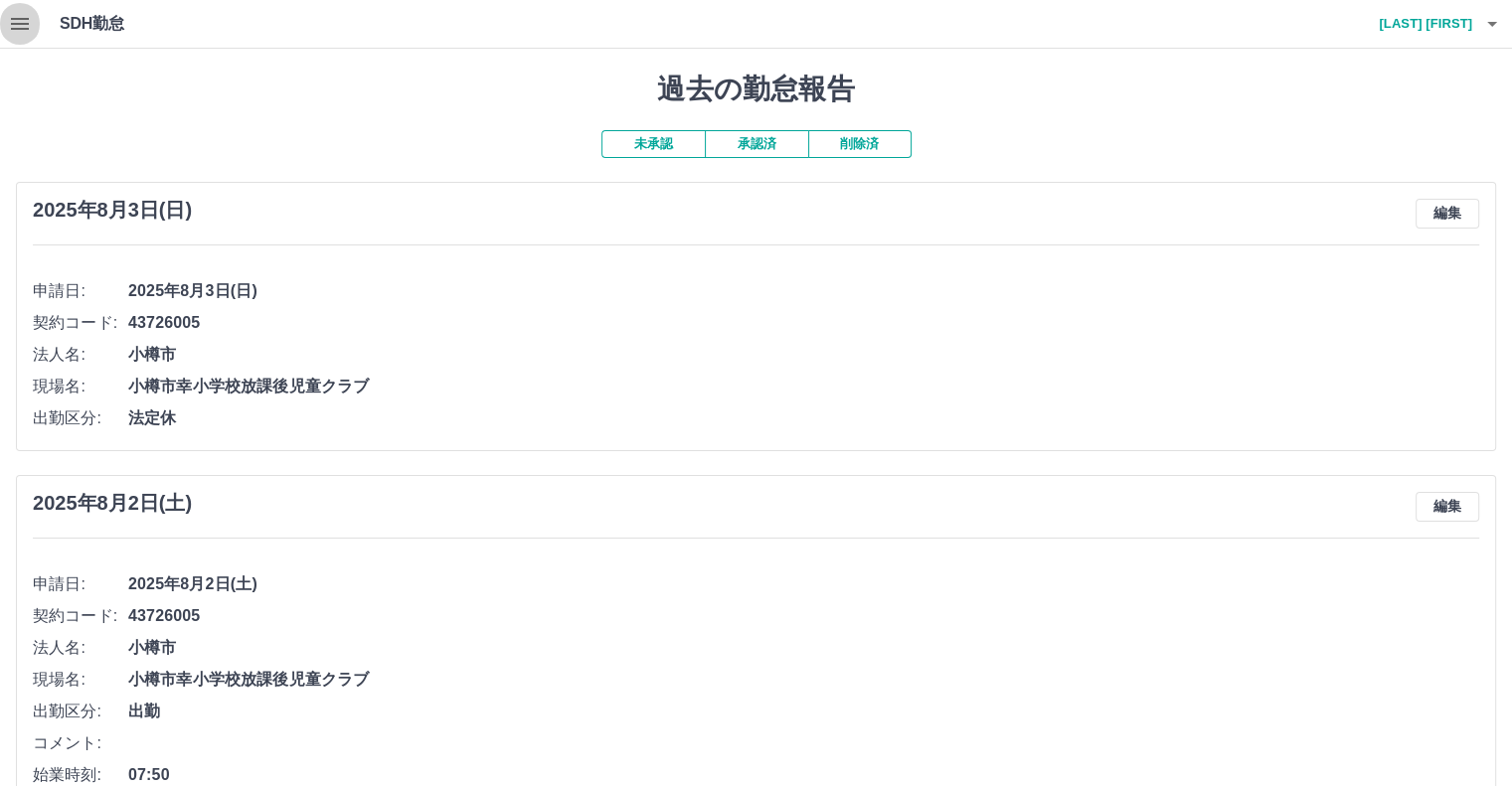 click 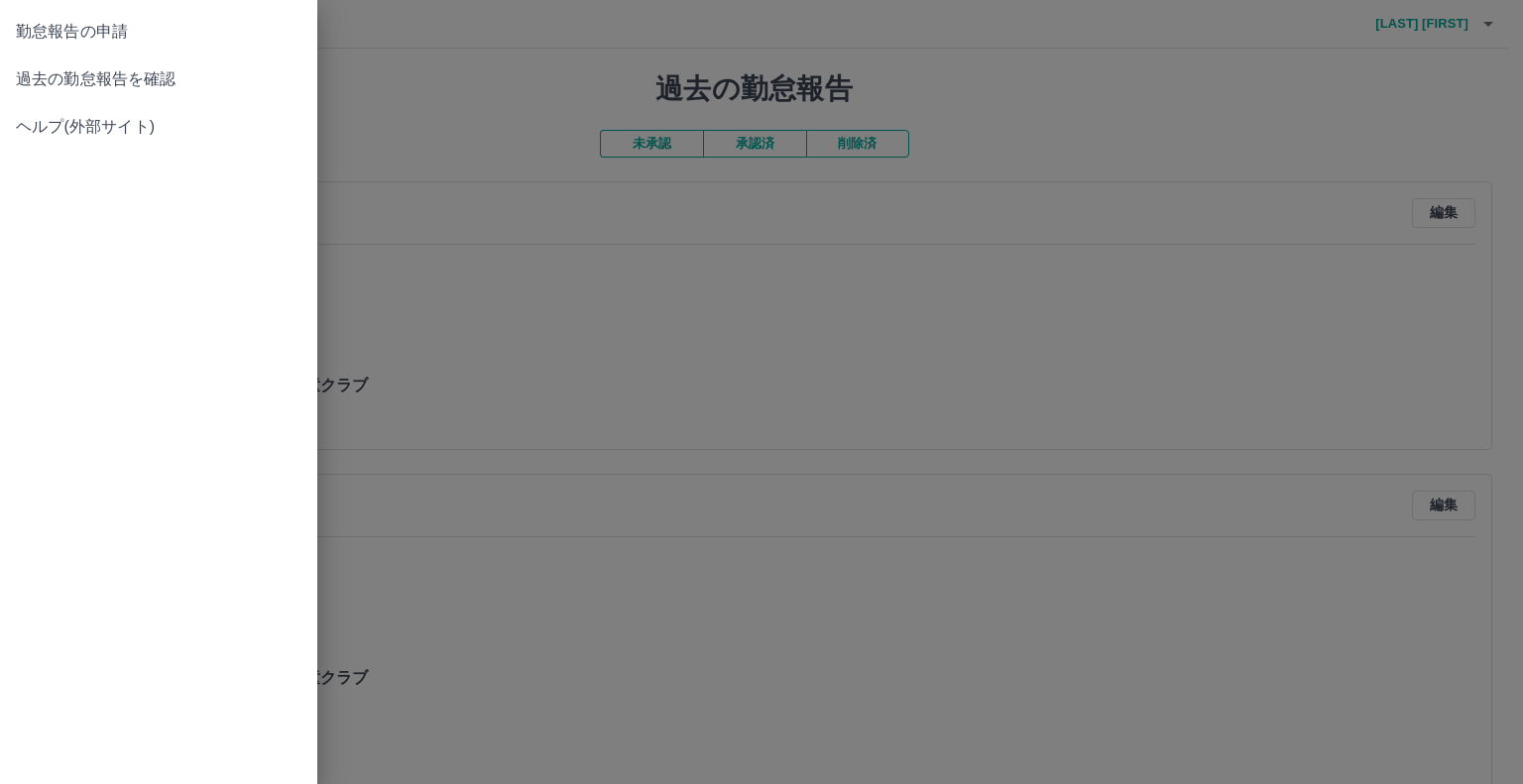 click on "過去の勤怠報告を確認" at bounding box center [159, 79] 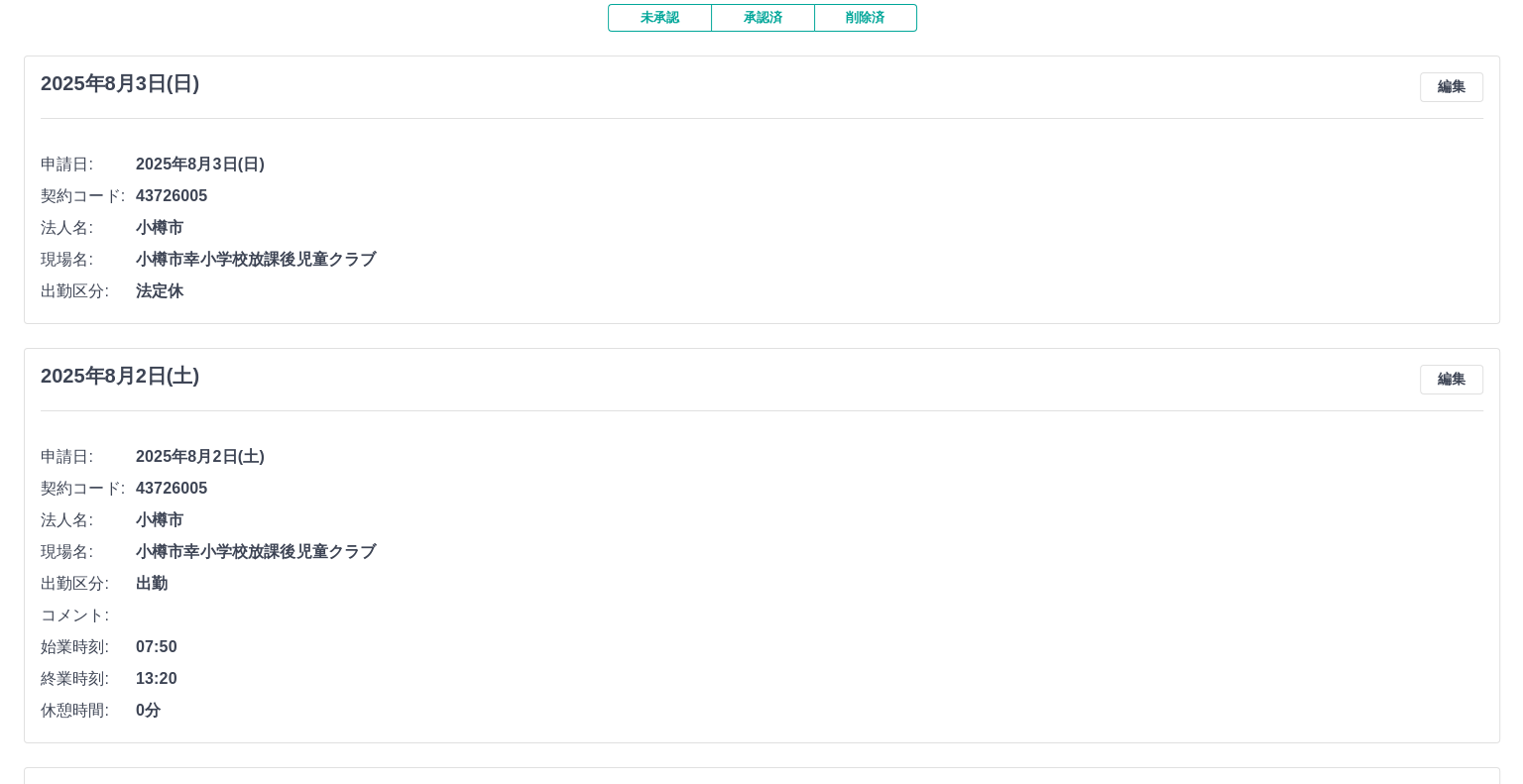 scroll, scrollTop: 0, scrollLeft: 0, axis: both 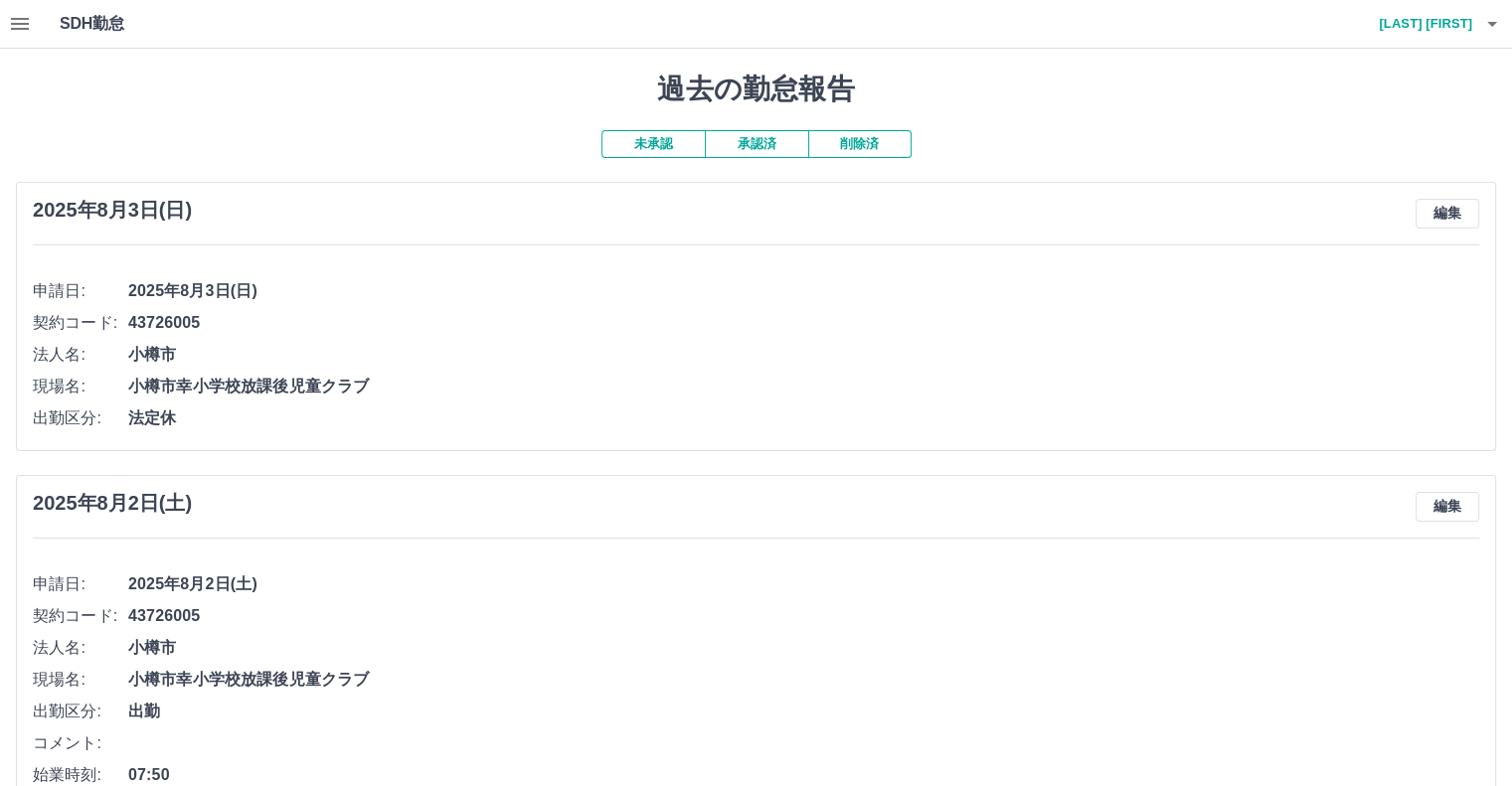 click 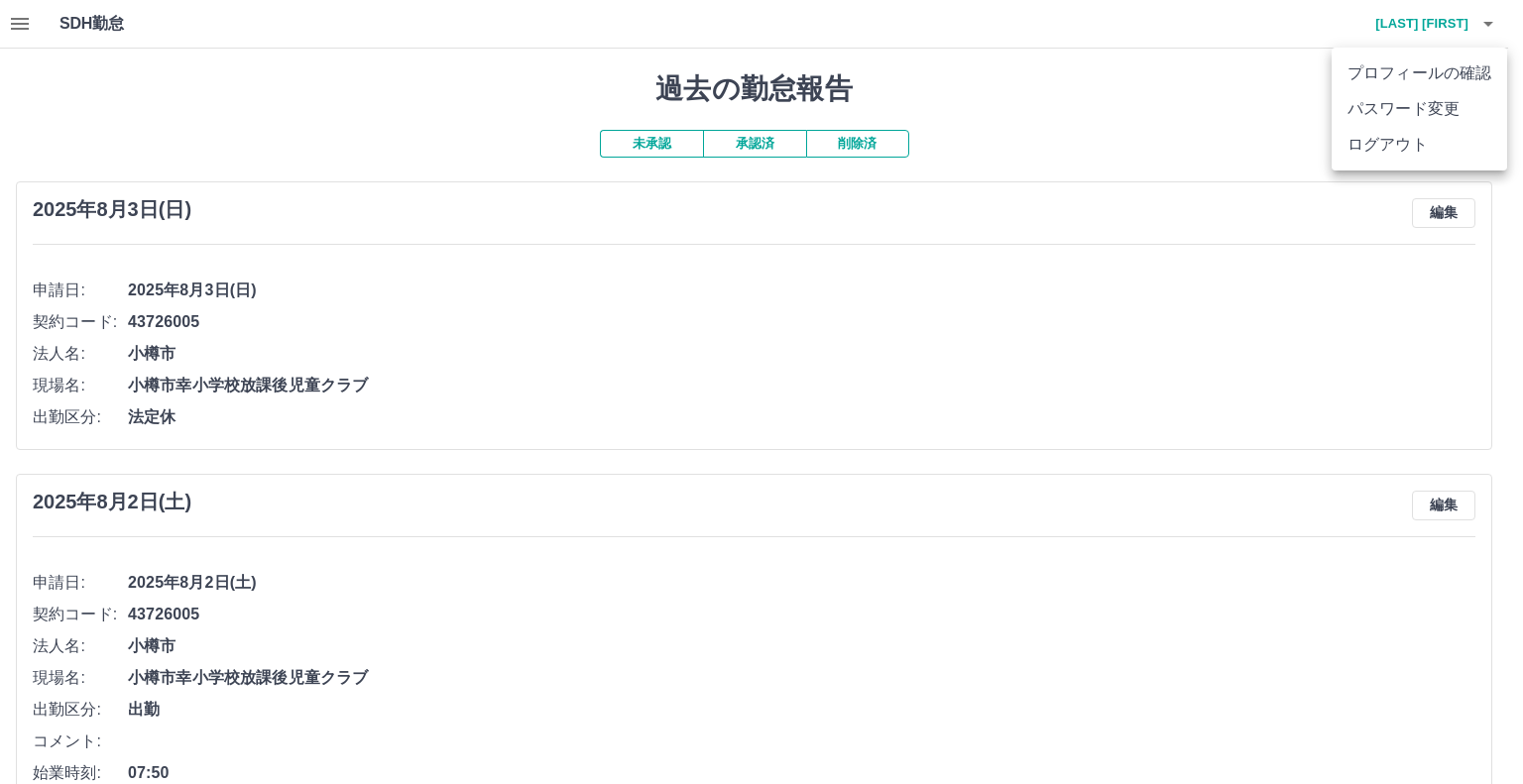 click on "ログアウト" at bounding box center (1419, 145) 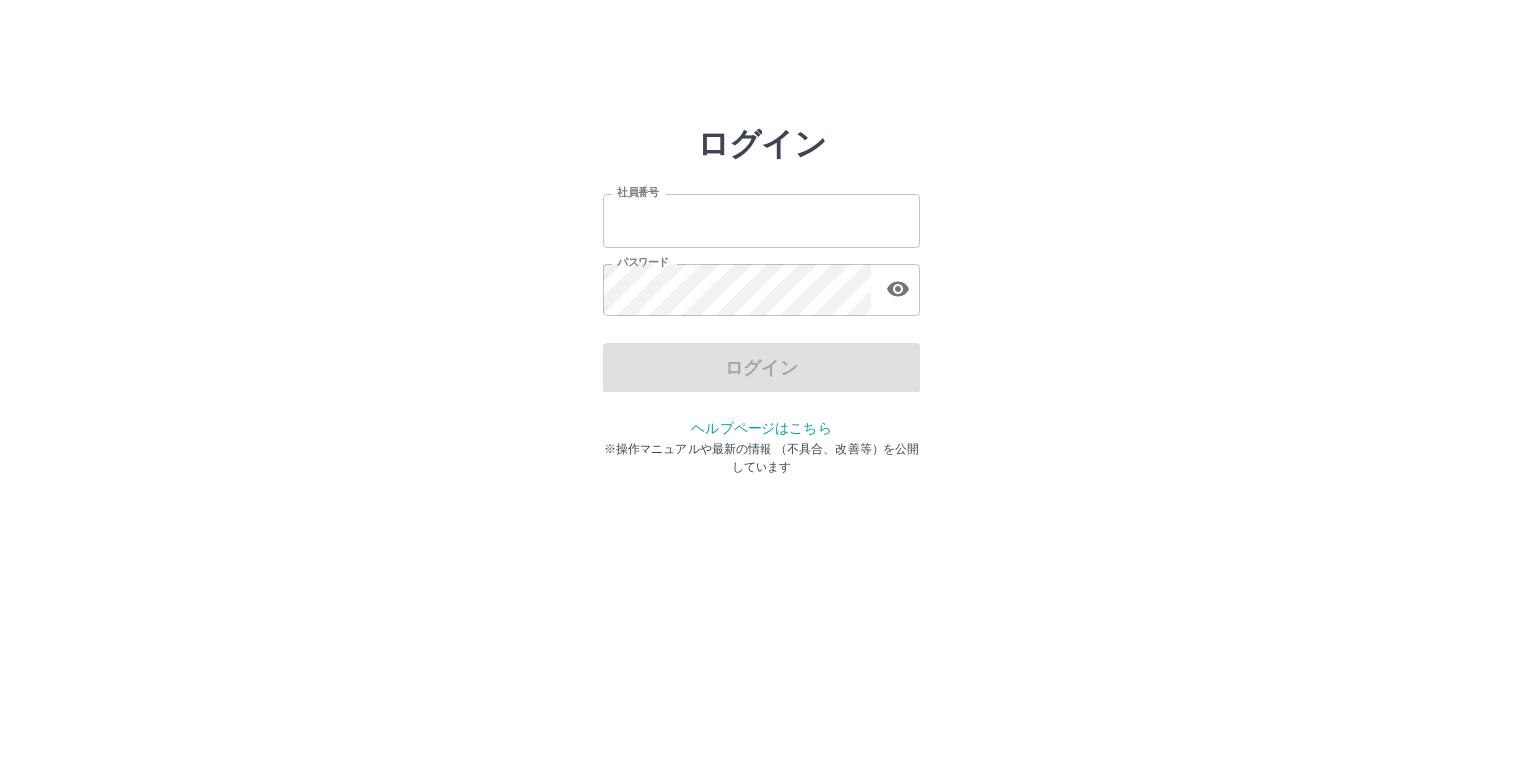 scroll, scrollTop: 0, scrollLeft: 0, axis: both 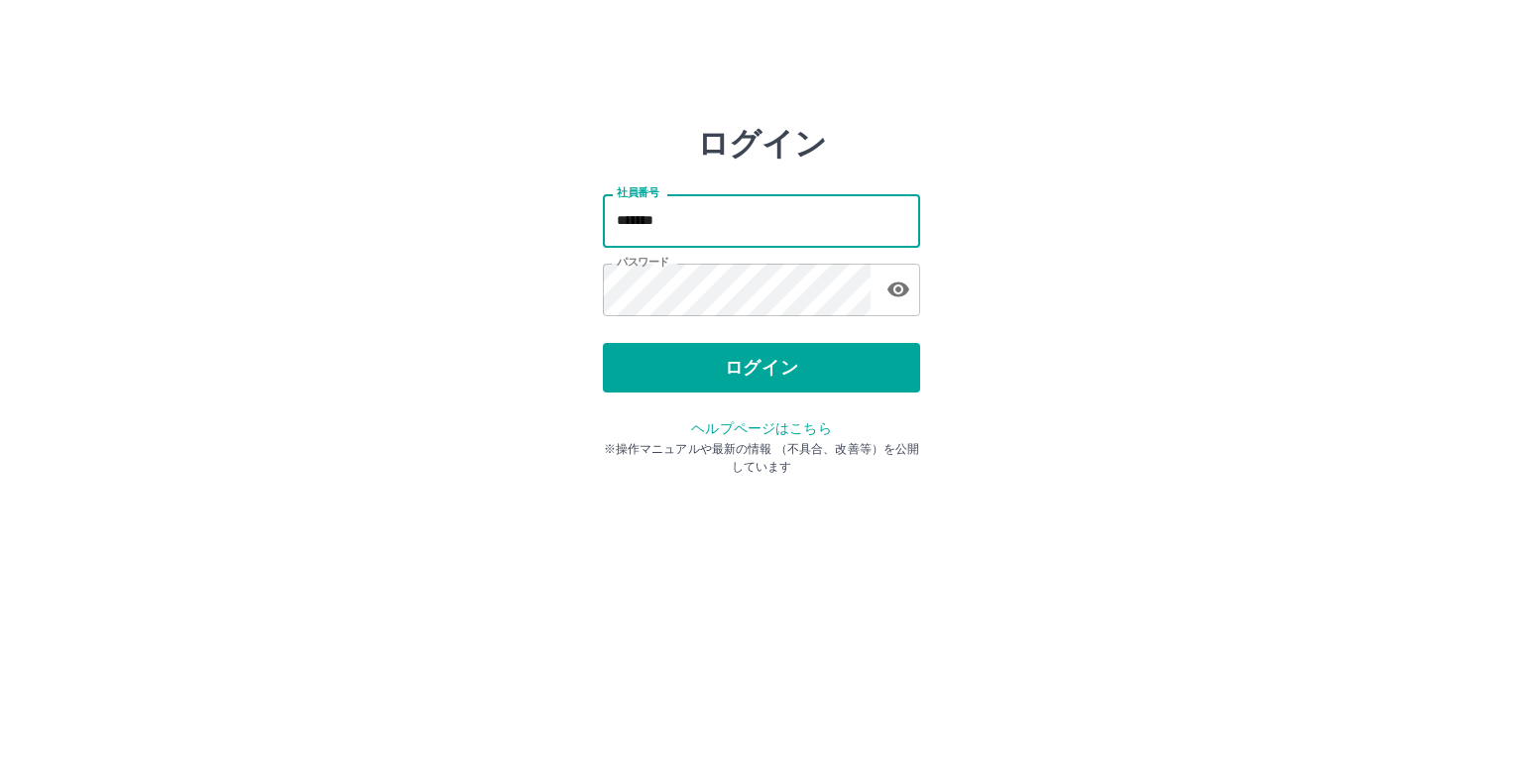 click on "*******" at bounding box center [762, 220] 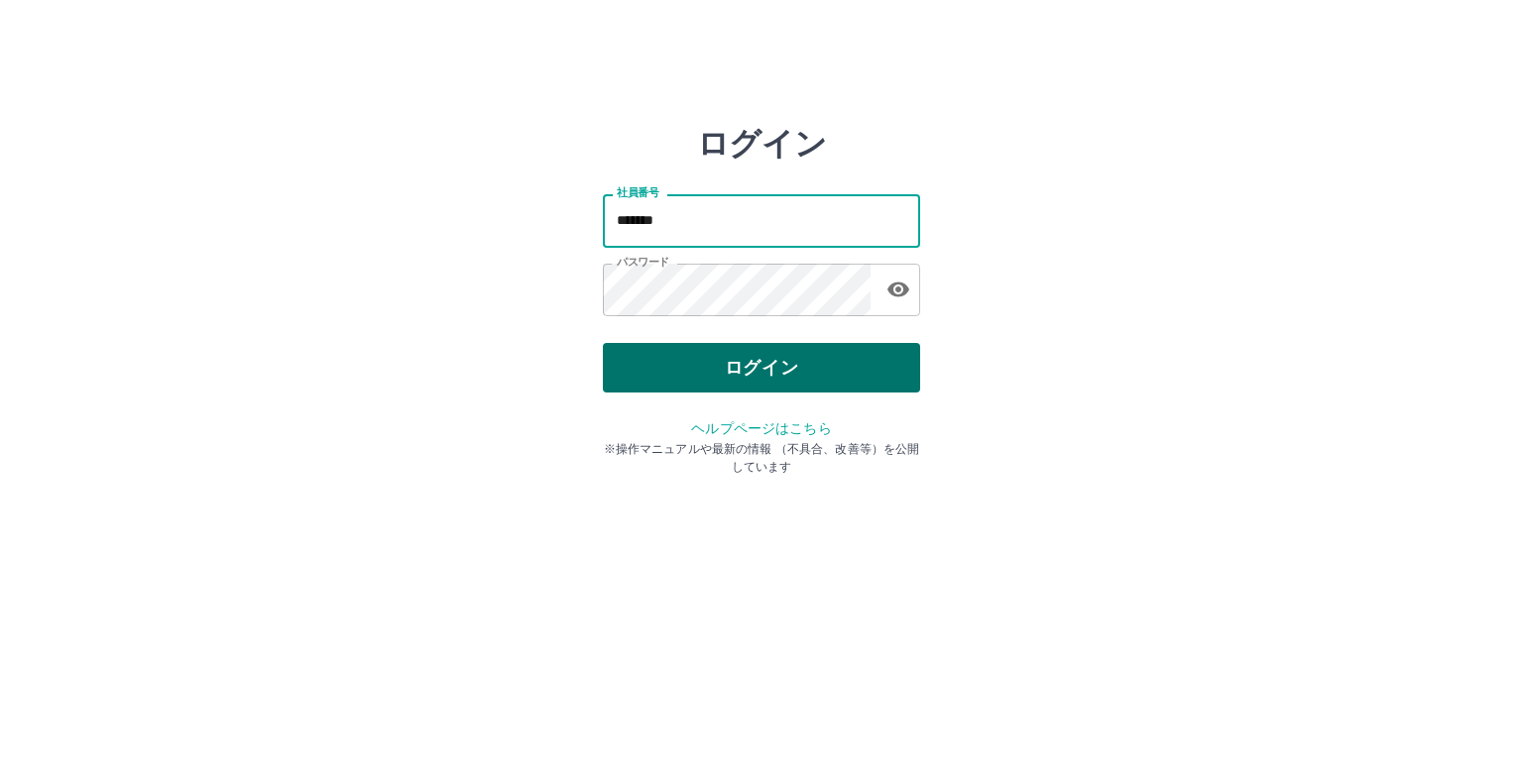 type on "*******" 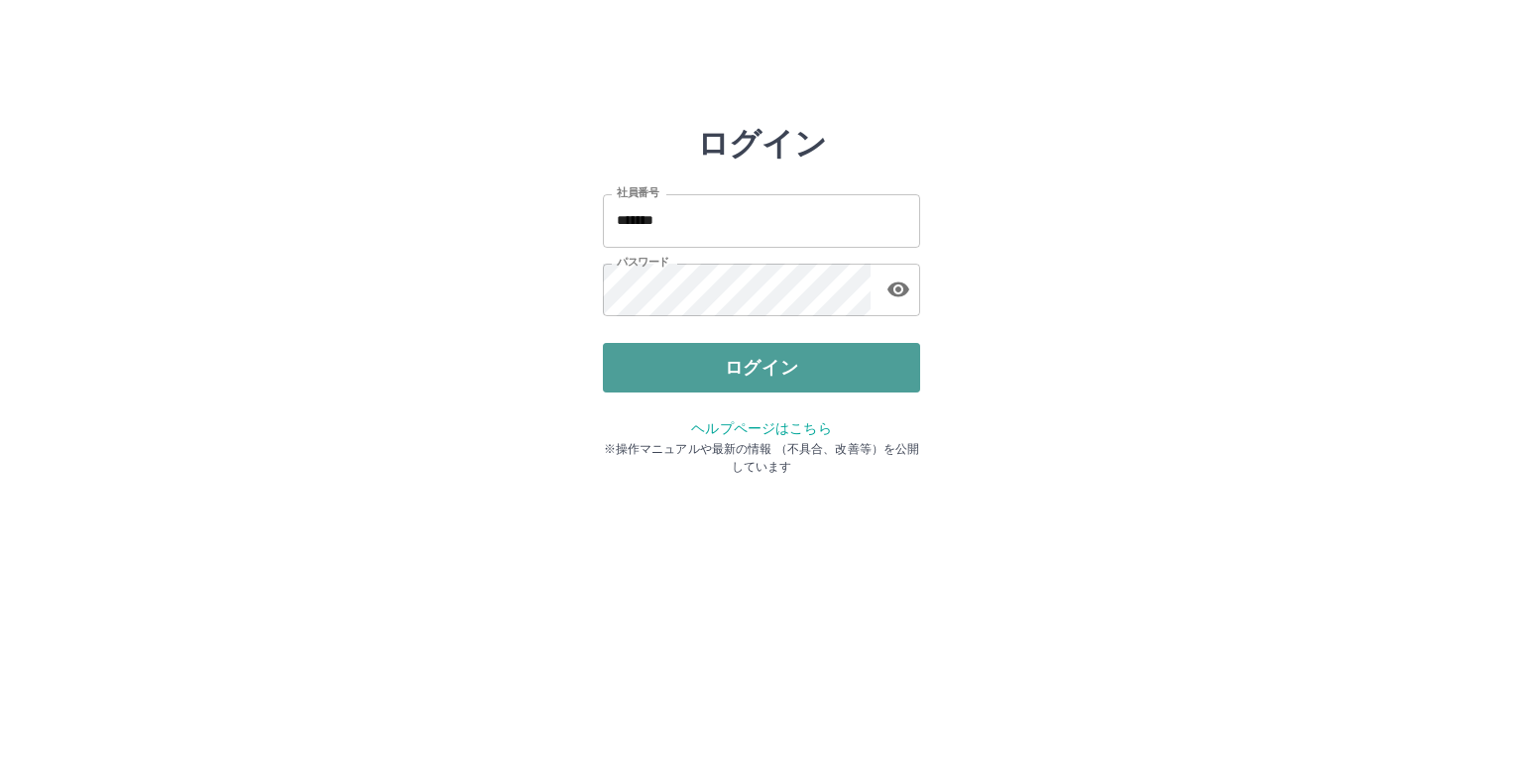 click on "ログイン" at bounding box center (762, 368) 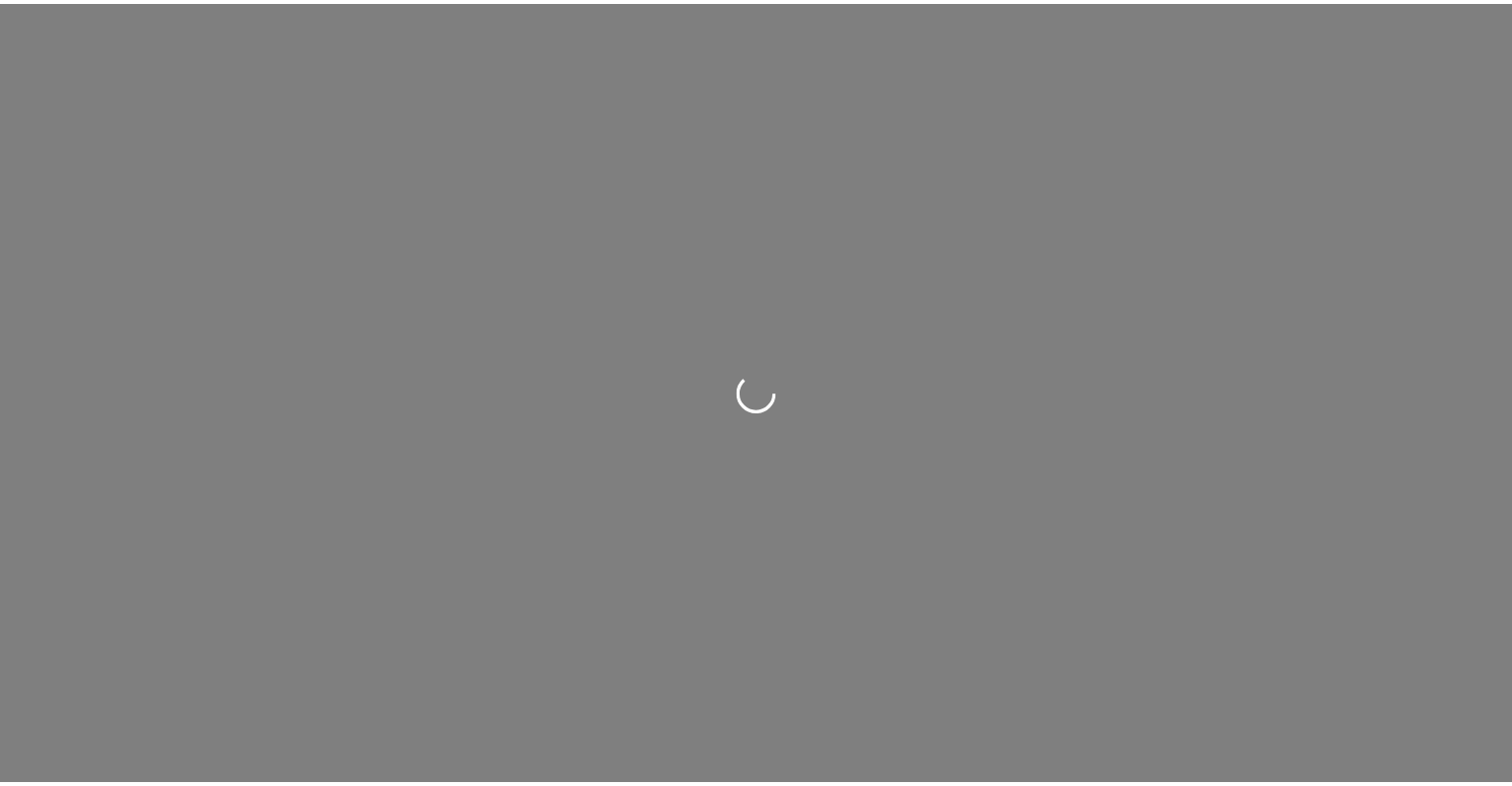 scroll, scrollTop: 0, scrollLeft: 0, axis: both 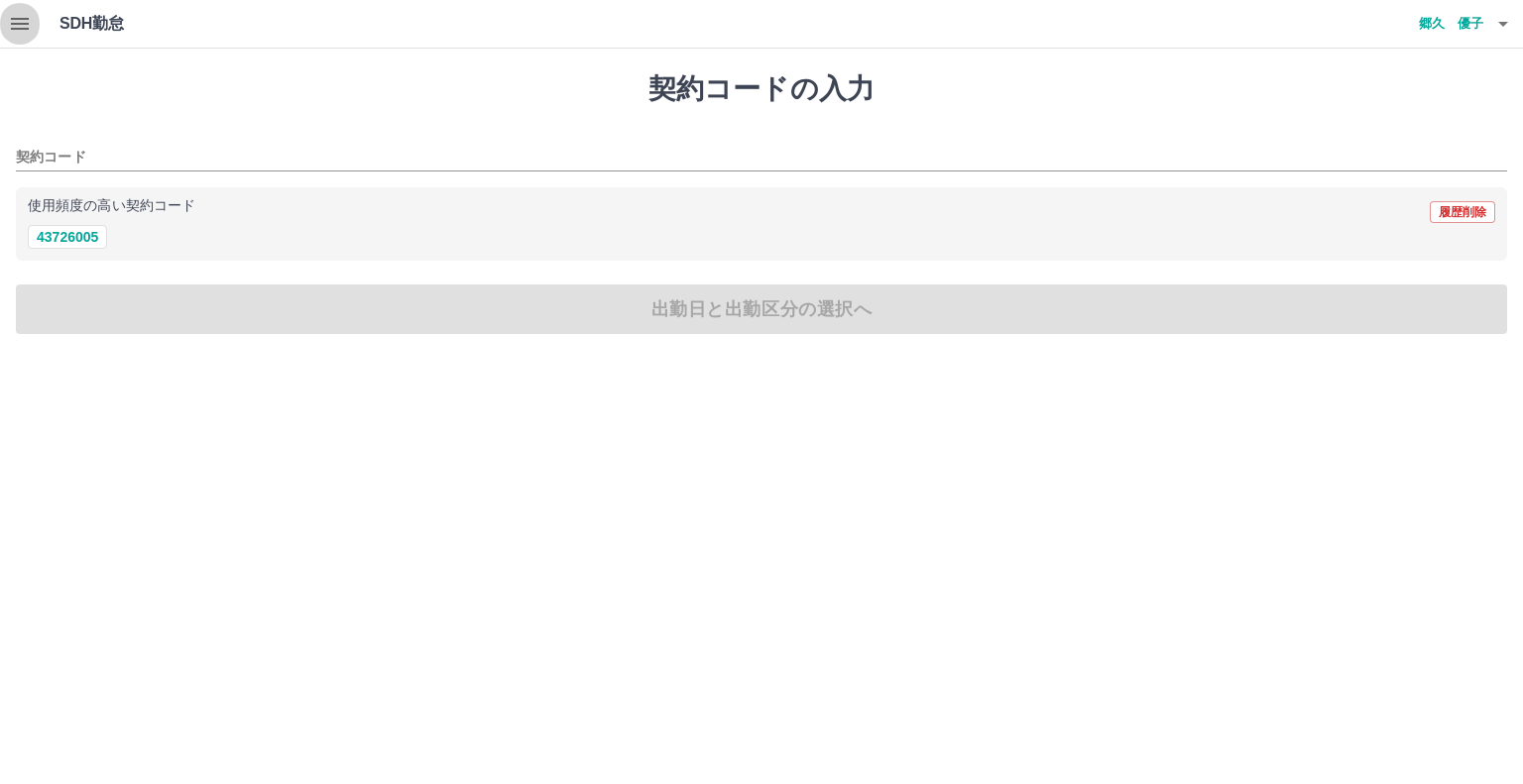 click 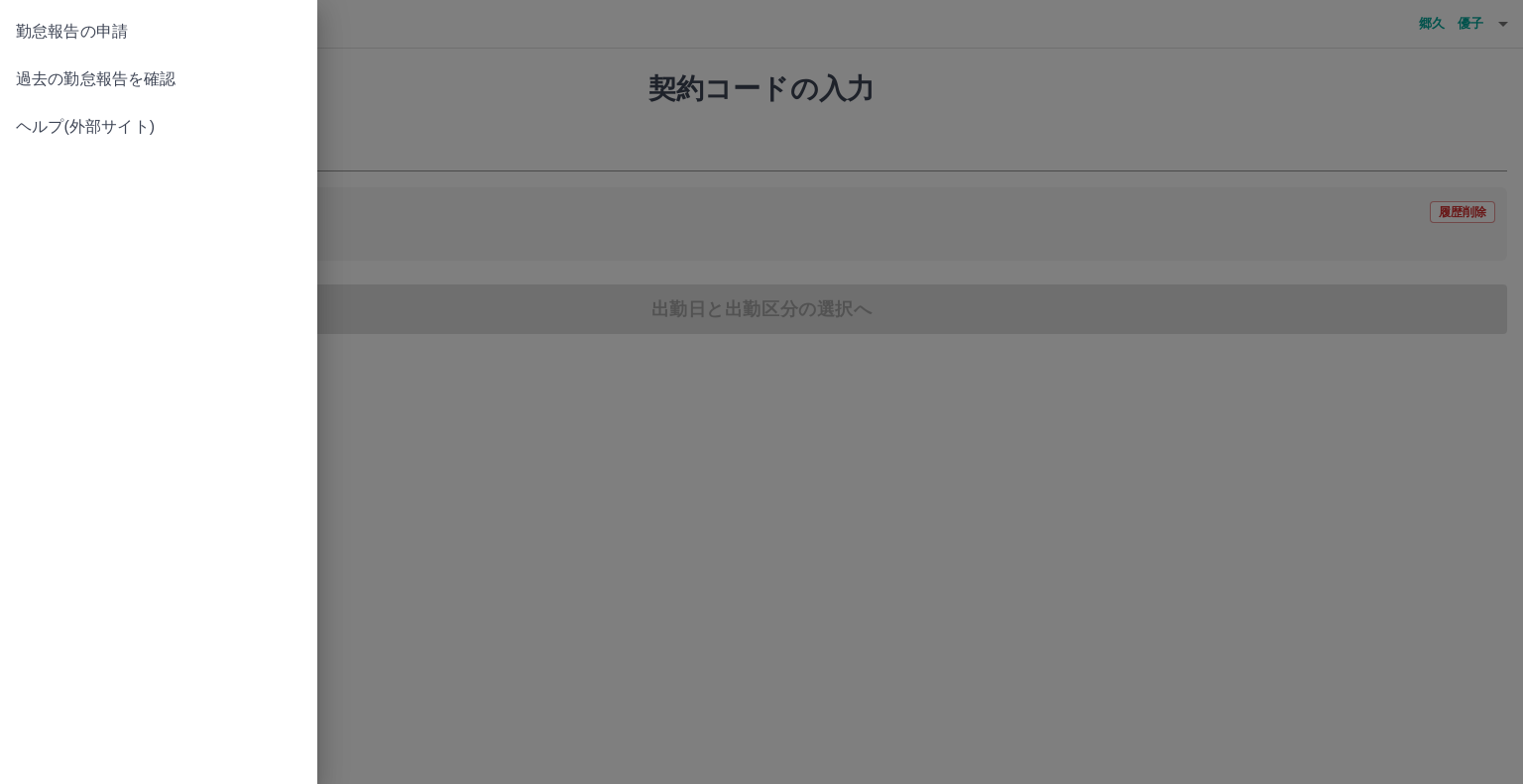 click on "過去の勤怠報告を確認" at bounding box center (159, 79) 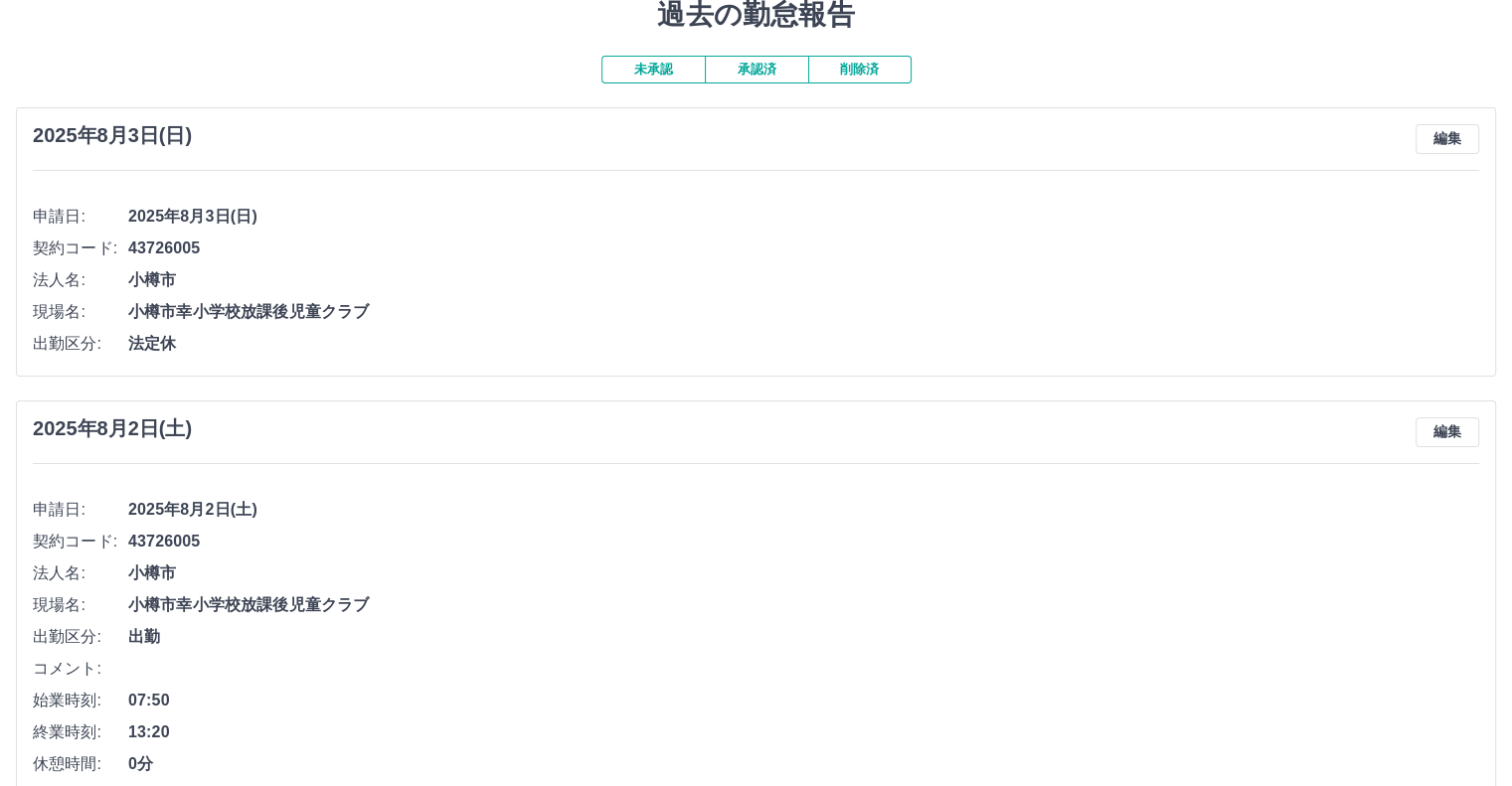 scroll, scrollTop: 0, scrollLeft: 0, axis: both 